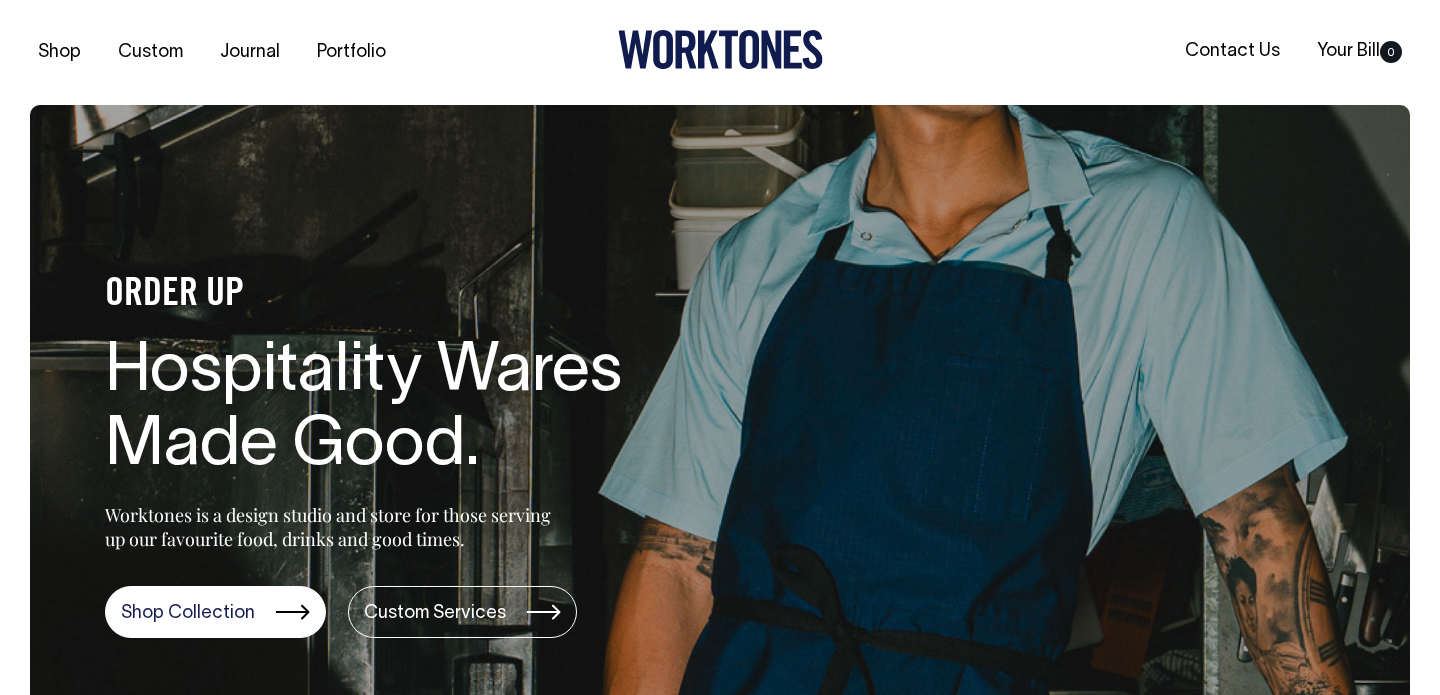 scroll, scrollTop: 0, scrollLeft: 0, axis: both 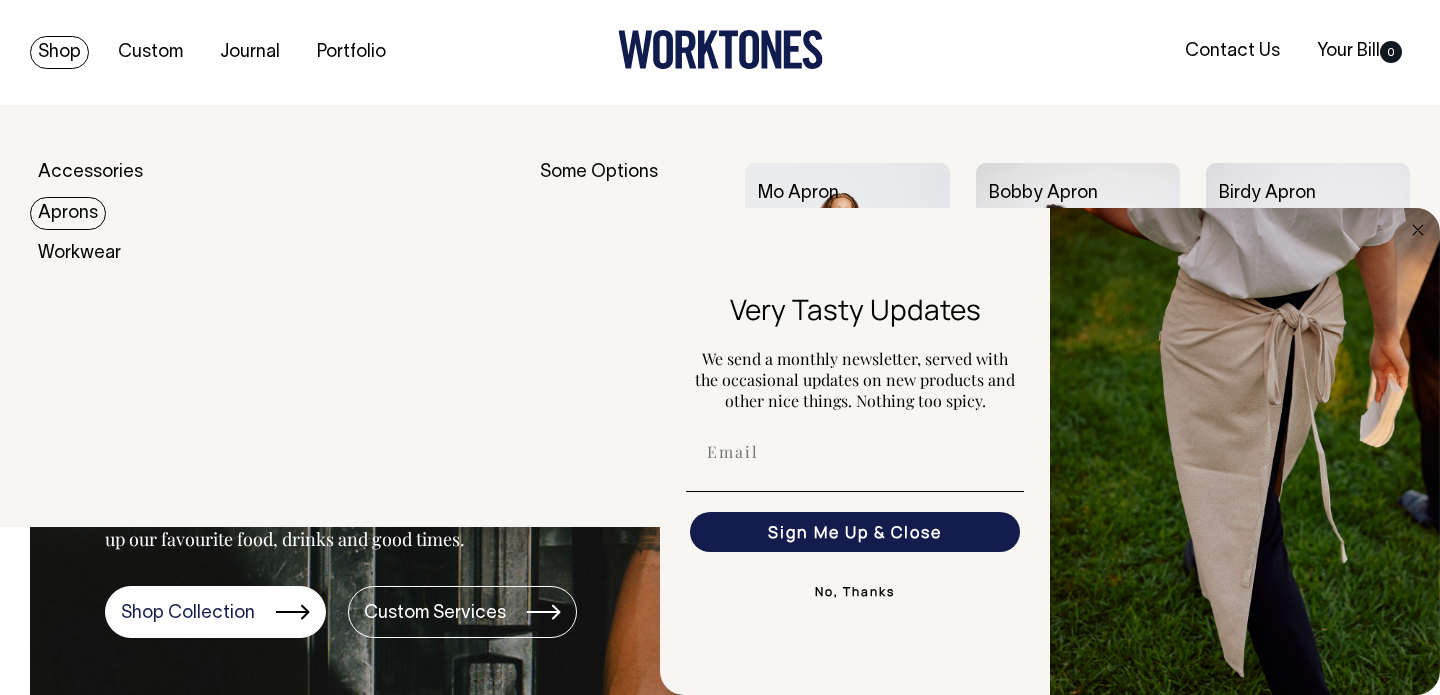click on "Aprons" at bounding box center [68, 213] 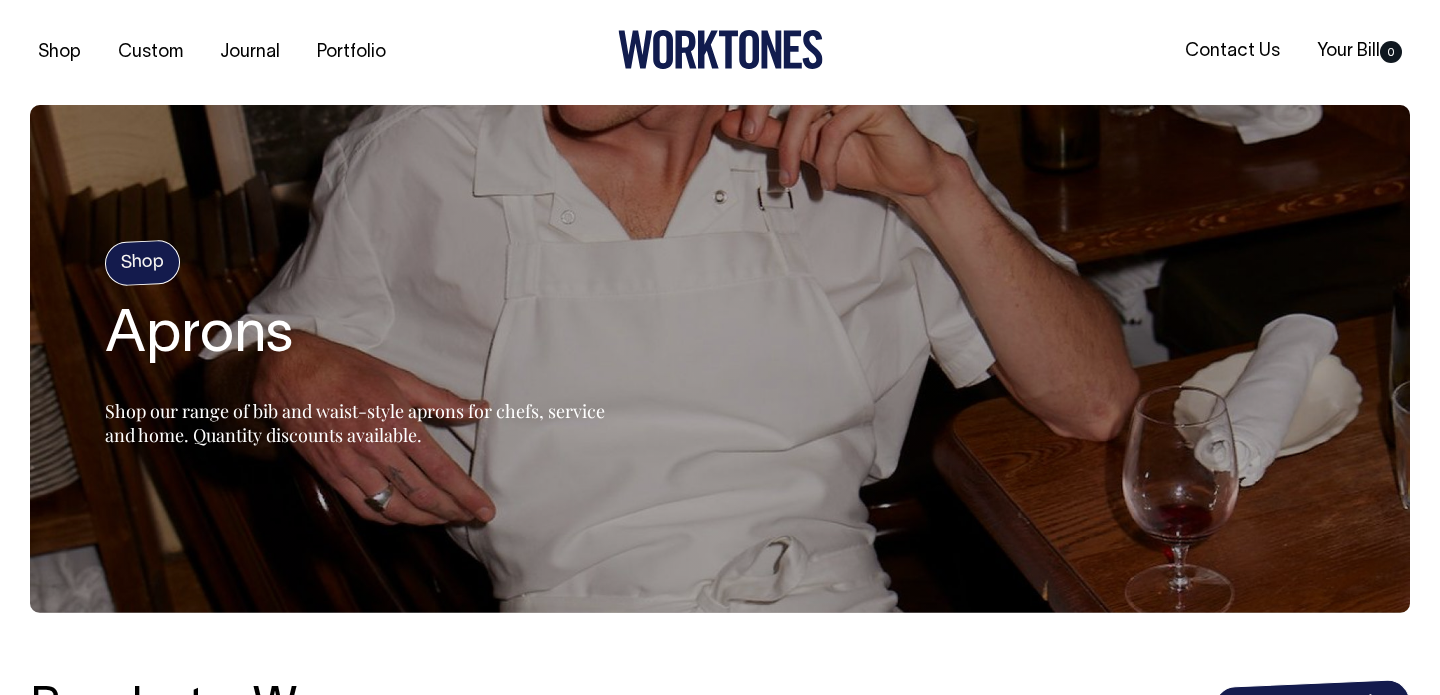 scroll, scrollTop: 157, scrollLeft: 0, axis: vertical 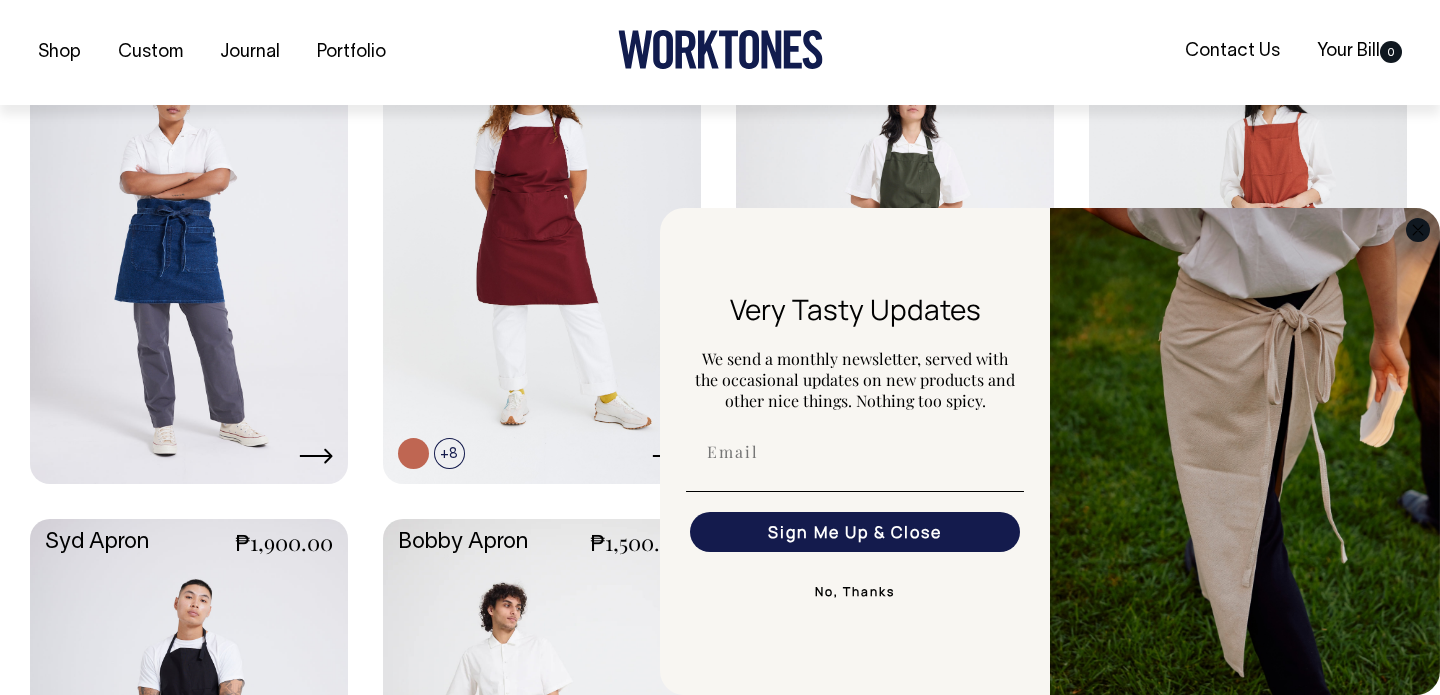 click at bounding box center (1418, 229) 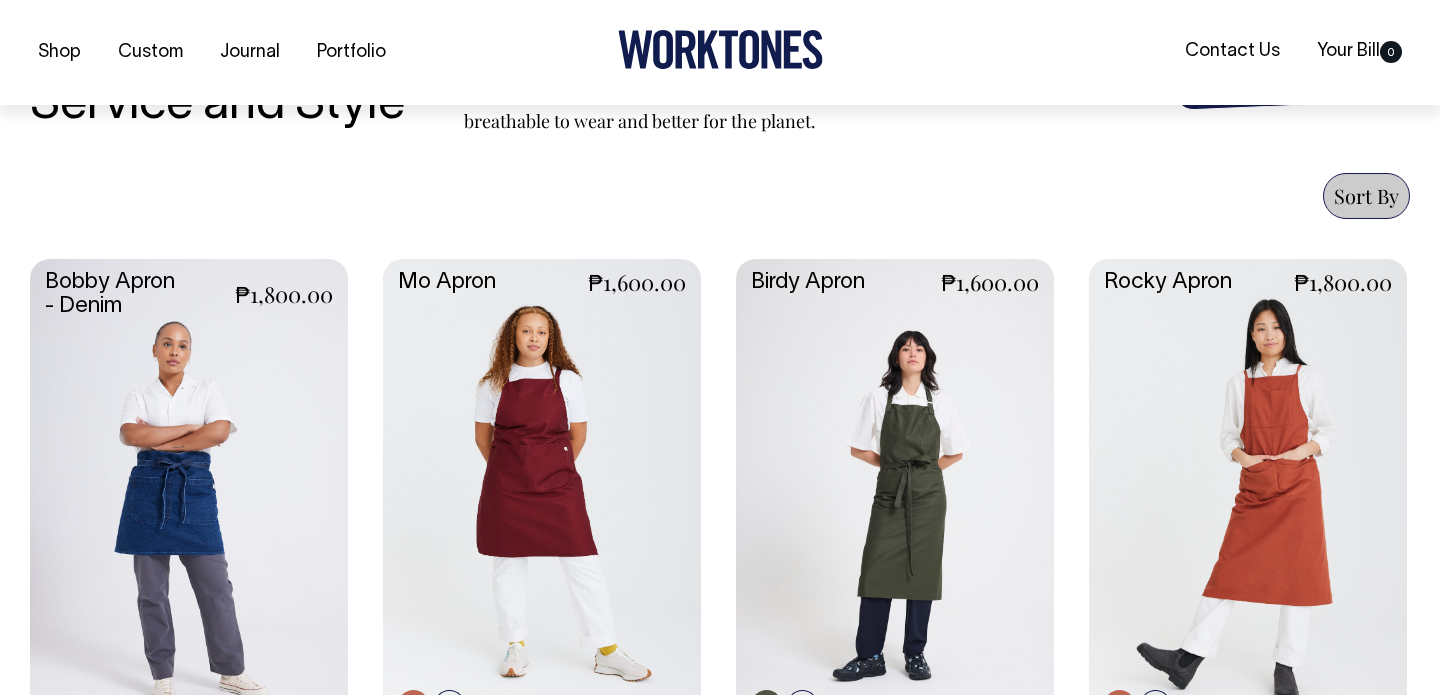 scroll, scrollTop: 709, scrollLeft: 0, axis: vertical 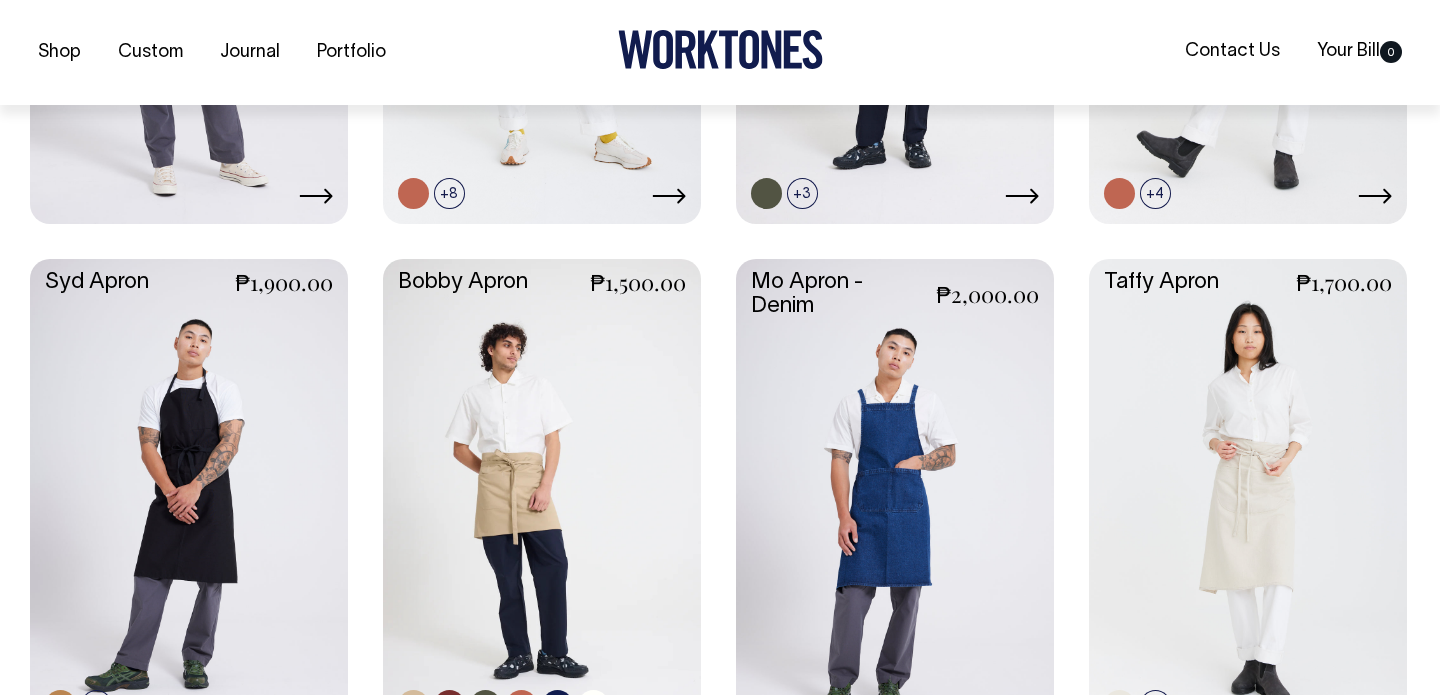 click at bounding box center [542, 495] 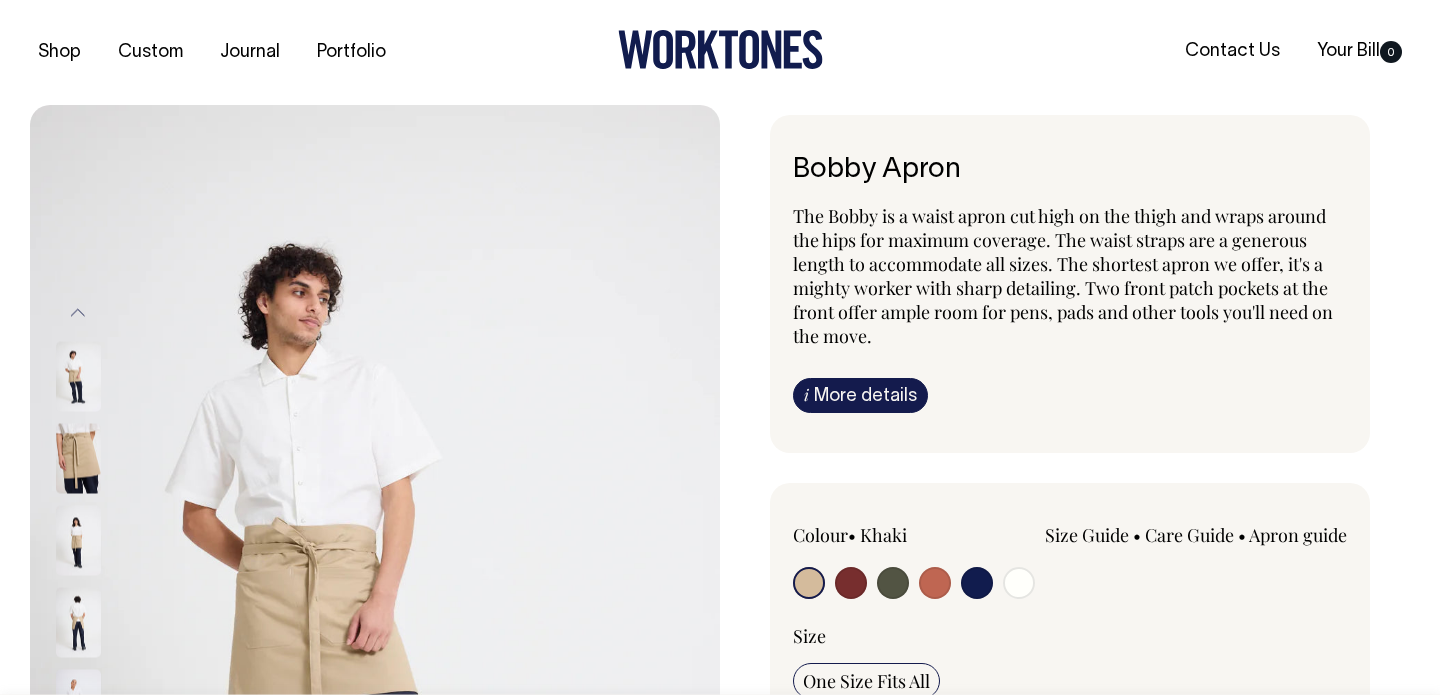 scroll, scrollTop: 144, scrollLeft: 0, axis: vertical 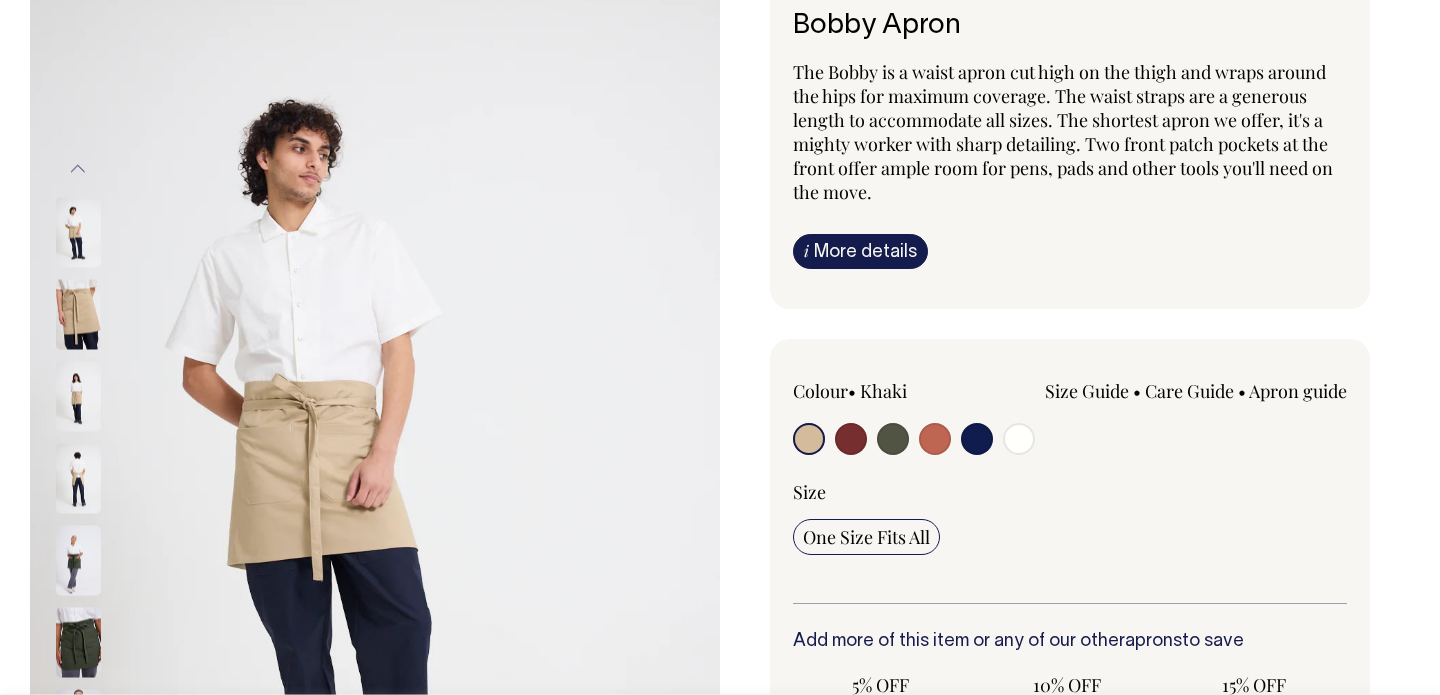 click at bounding box center (809, 439) 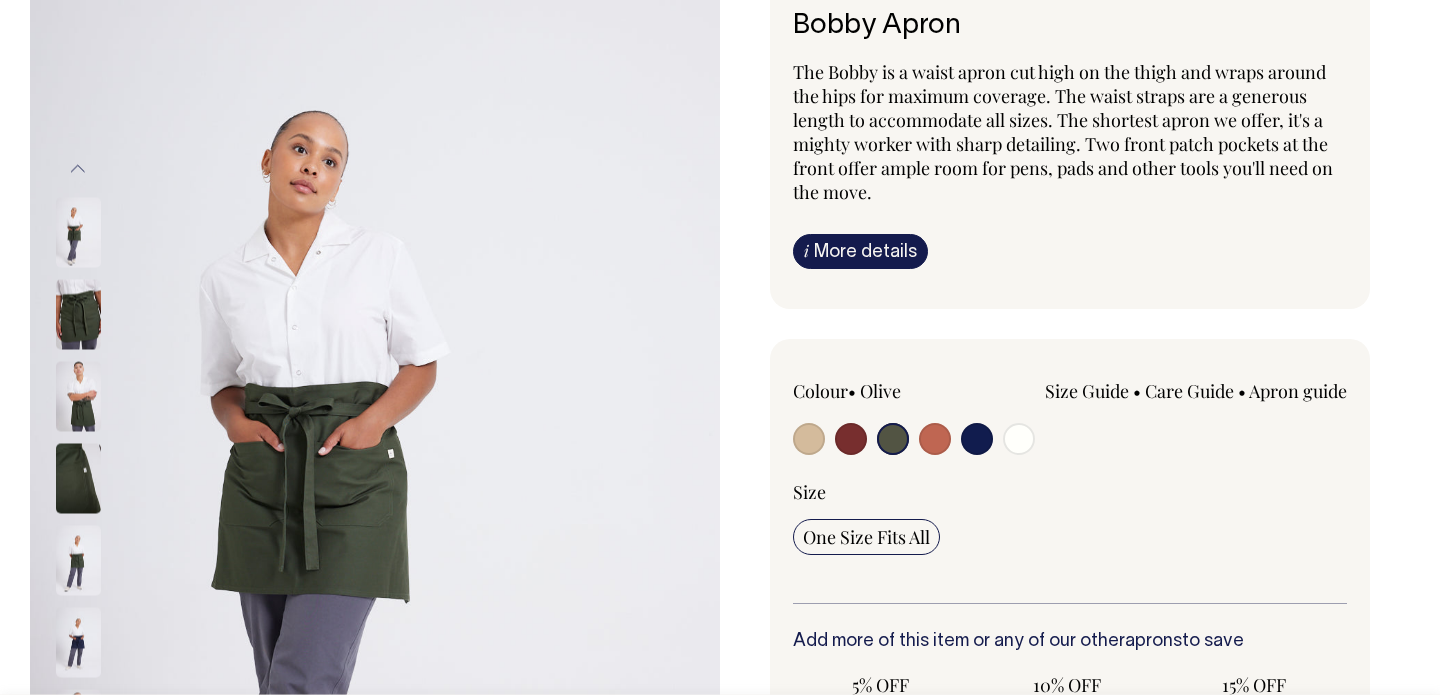 click at bounding box center [809, 439] 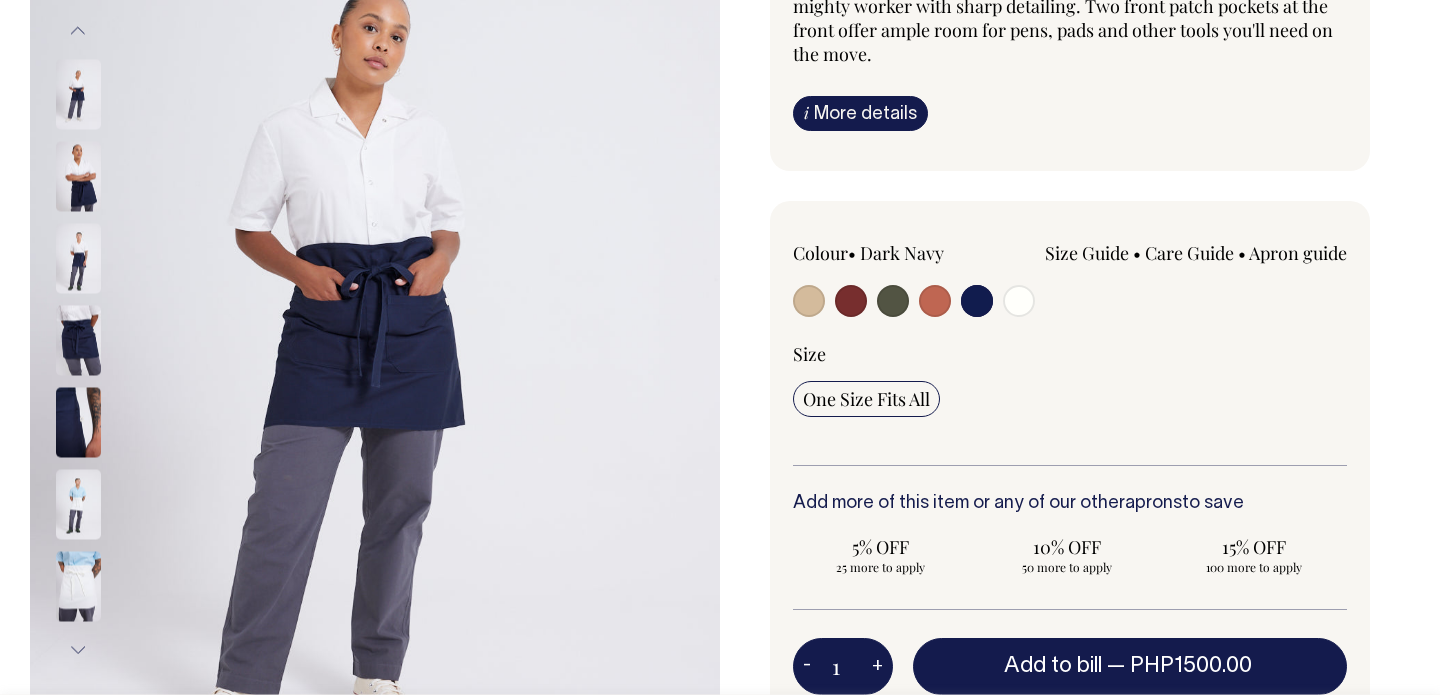 scroll, scrollTop: 283, scrollLeft: 0, axis: vertical 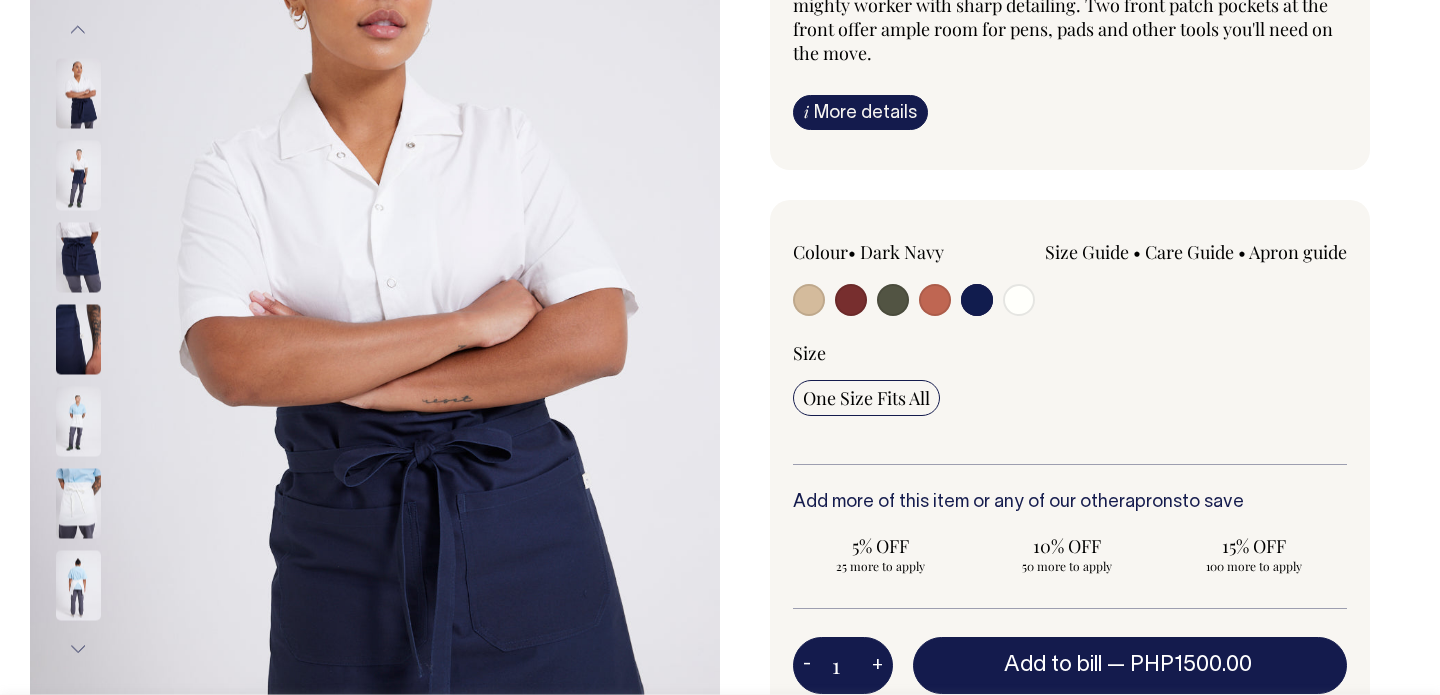 click on "Next" at bounding box center [78, 648] 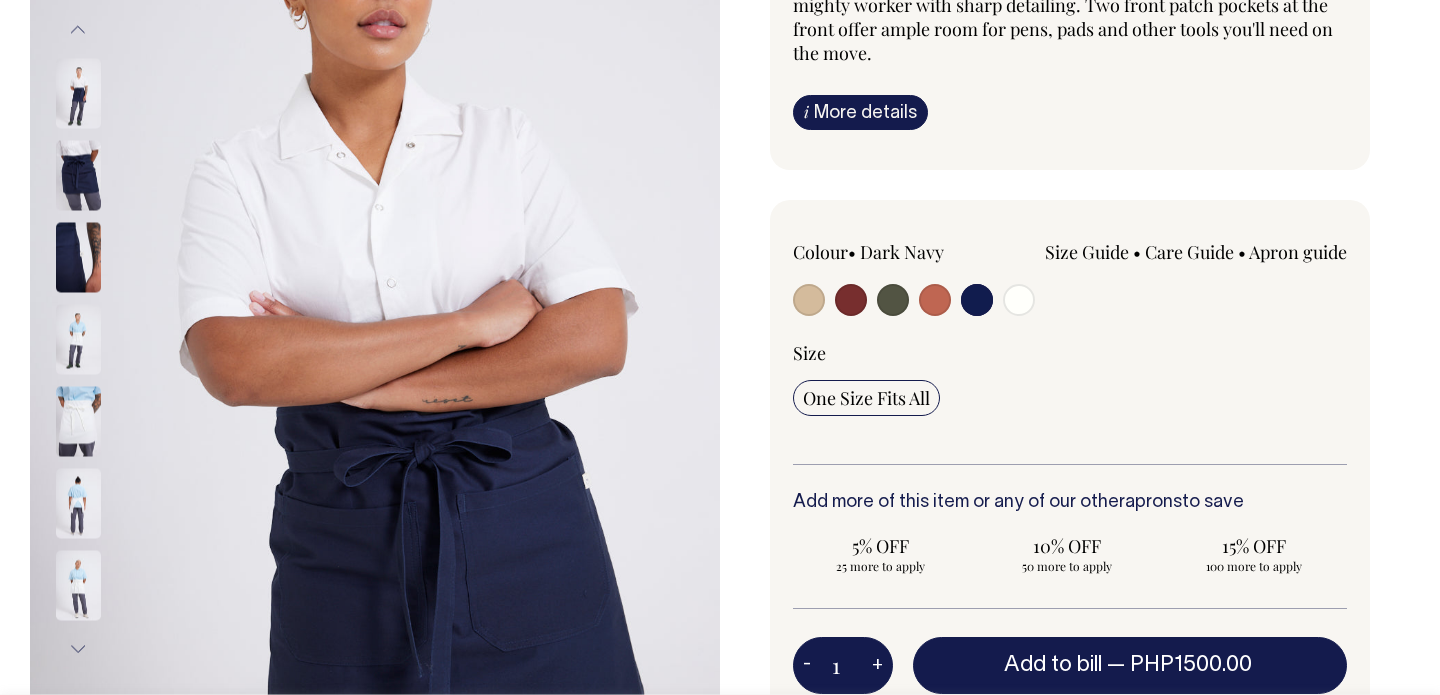 click on "Next" at bounding box center (78, 648) 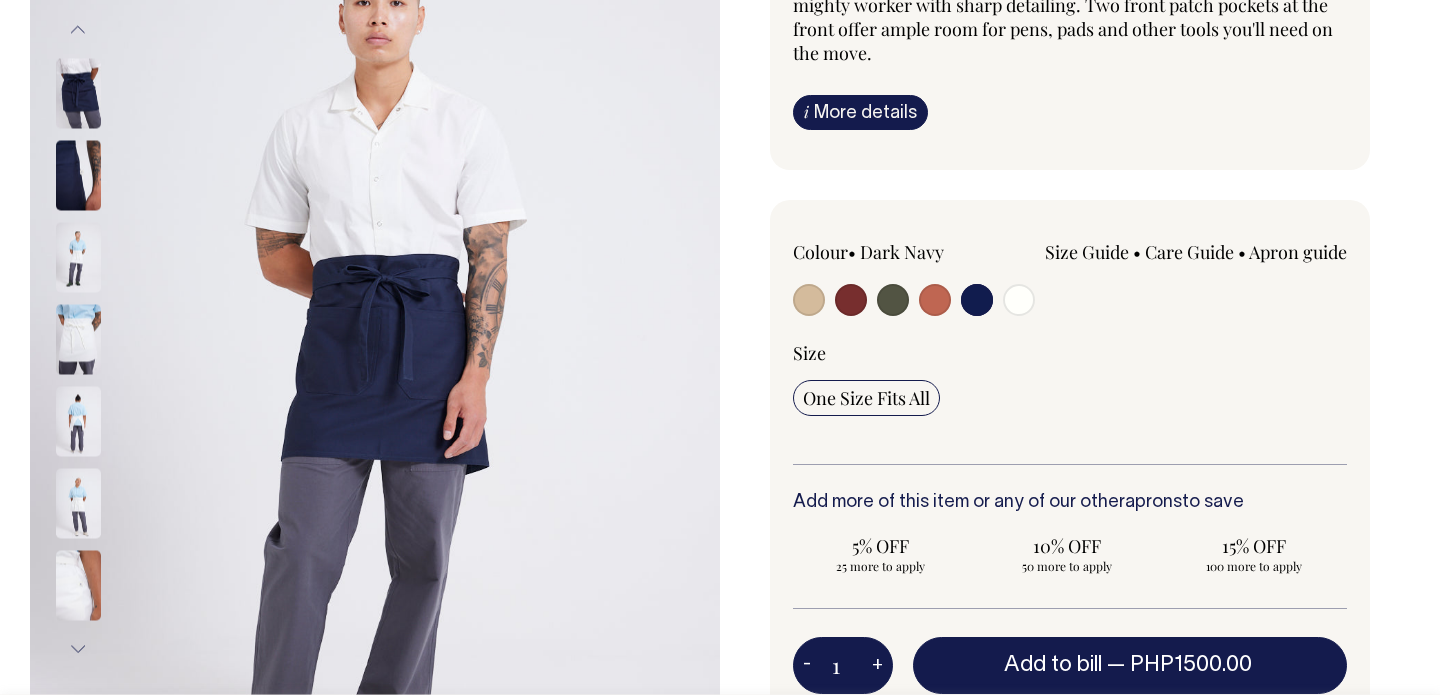 click on "Next" at bounding box center (78, 648) 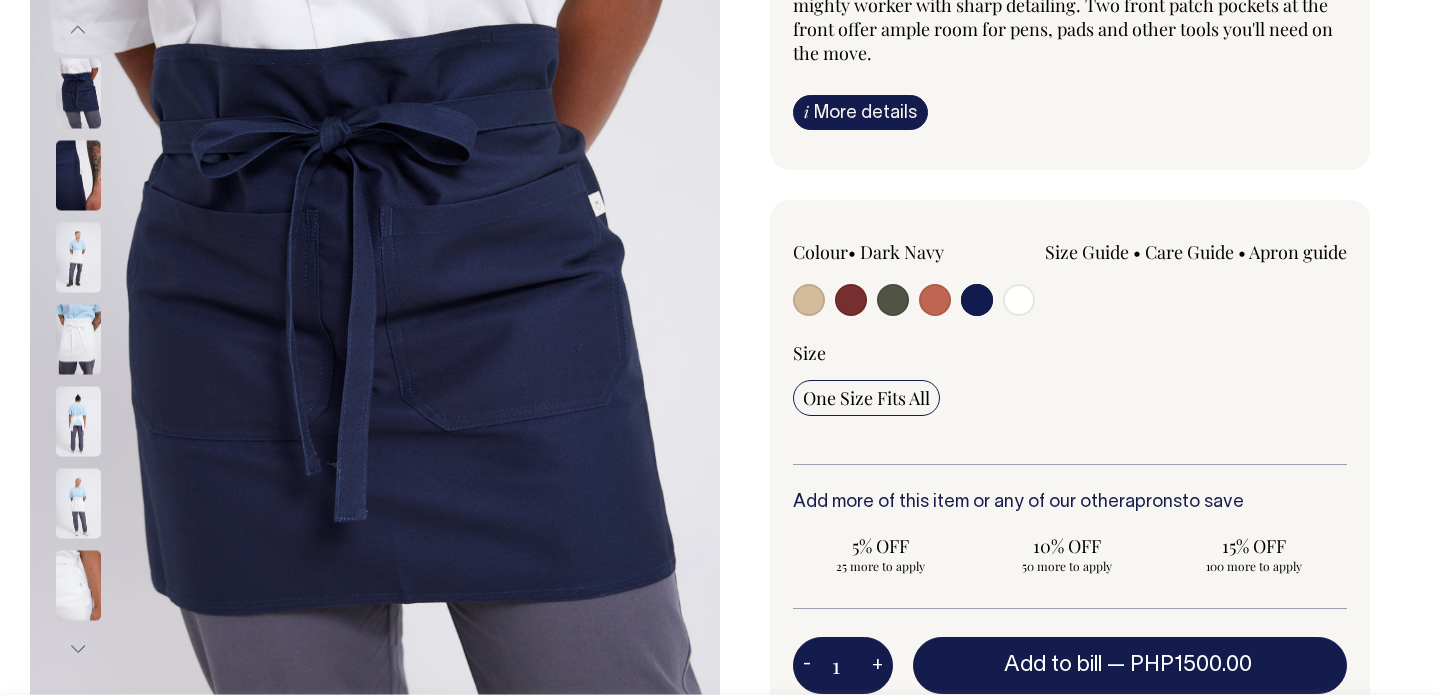 click on "Next" at bounding box center (78, 648) 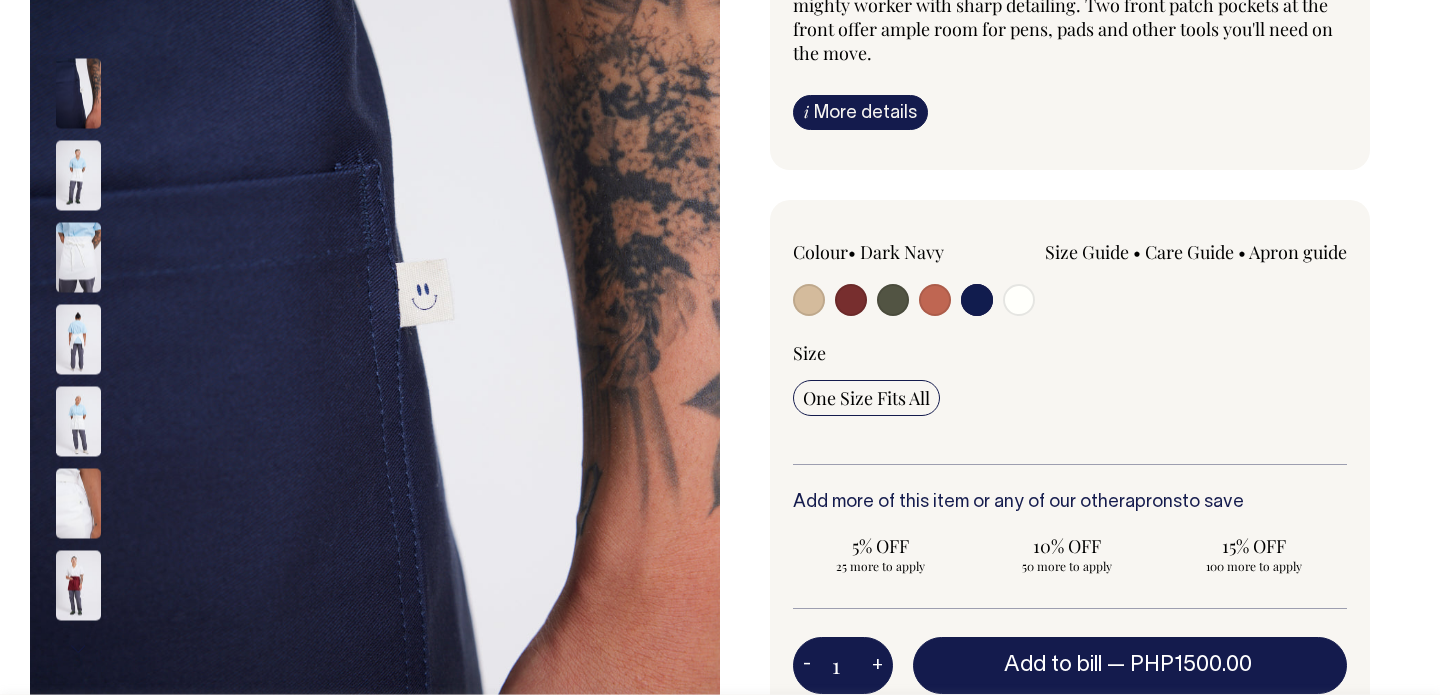 click on "Next" at bounding box center [78, 648] 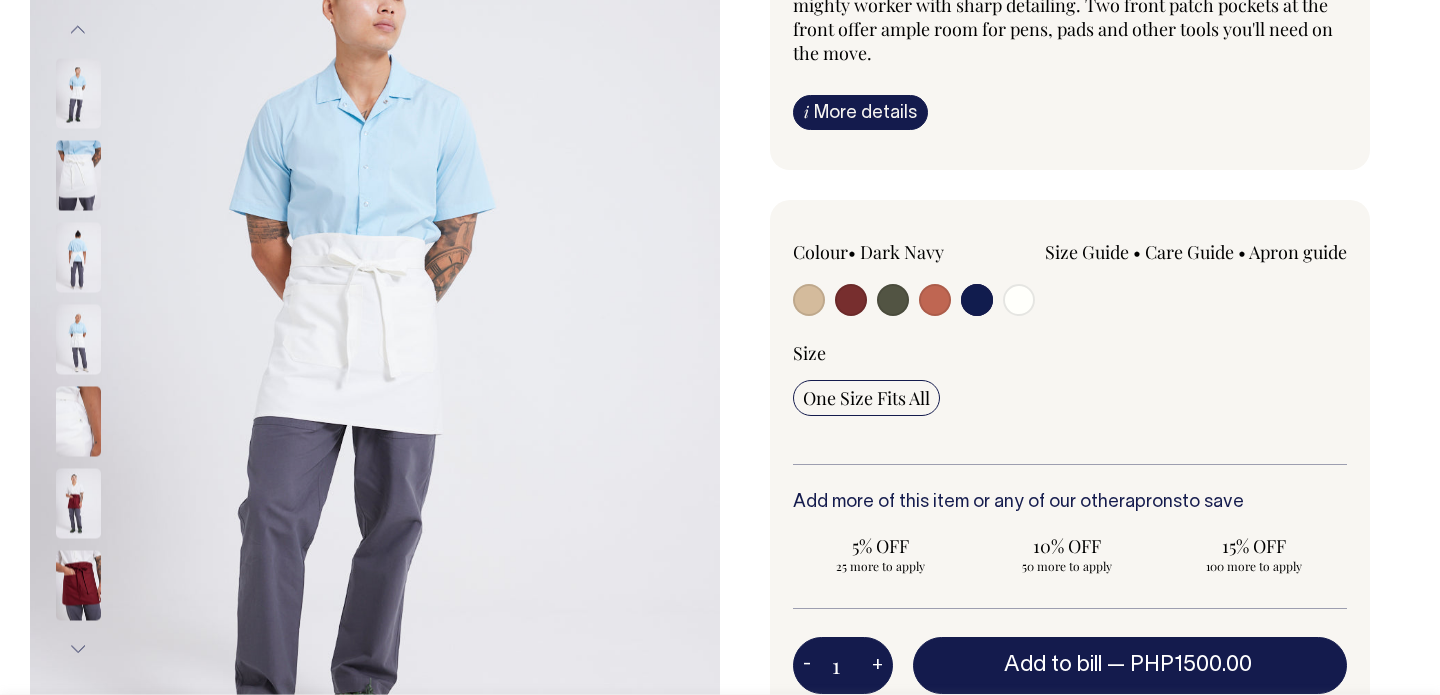 click on "Next" at bounding box center (78, 648) 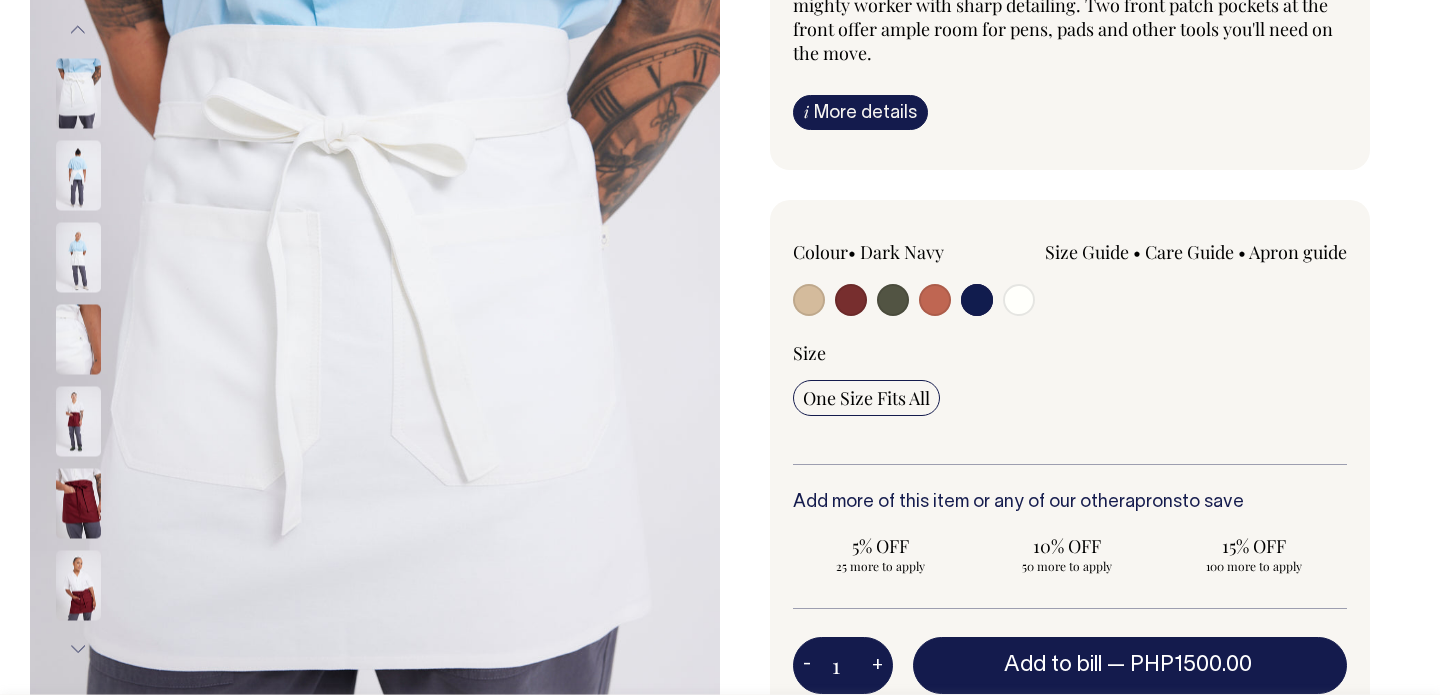 click at bounding box center (78, 503) 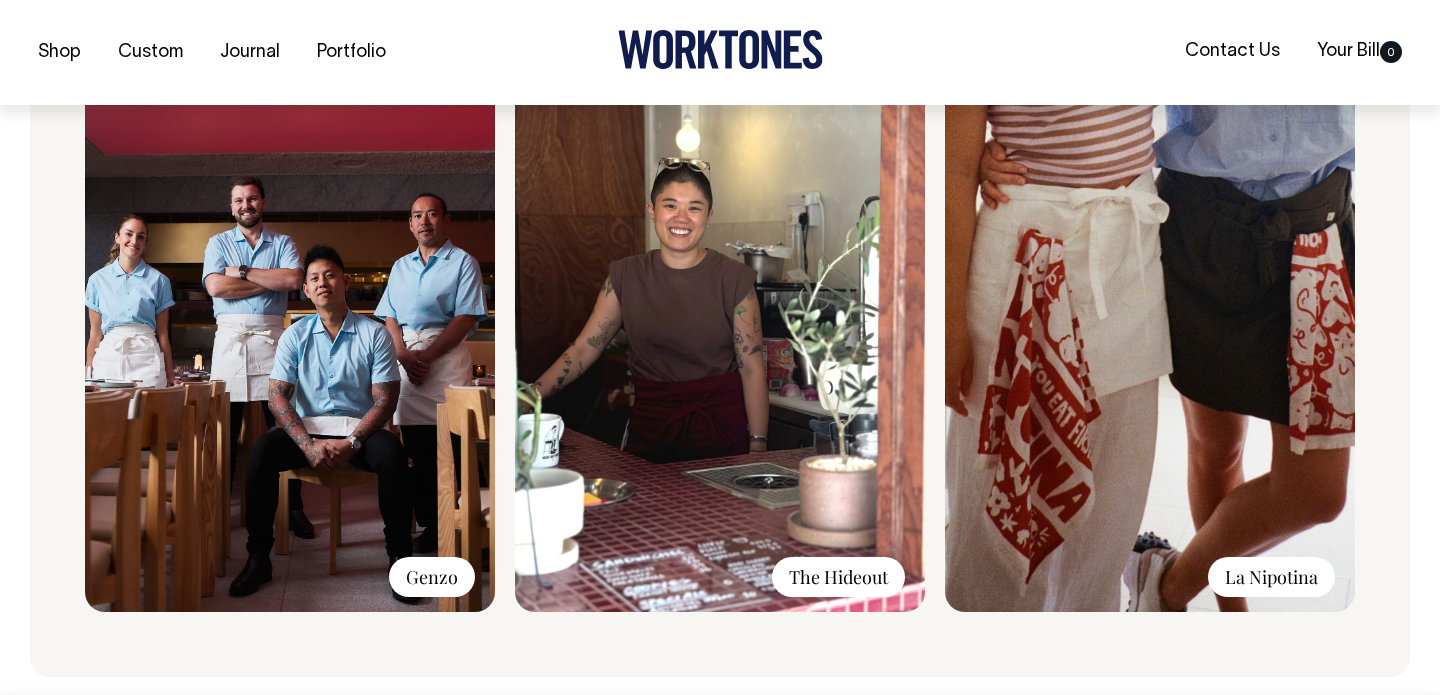 scroll, scrollTop: 1515, scrollLeft: 0, axis: vertical 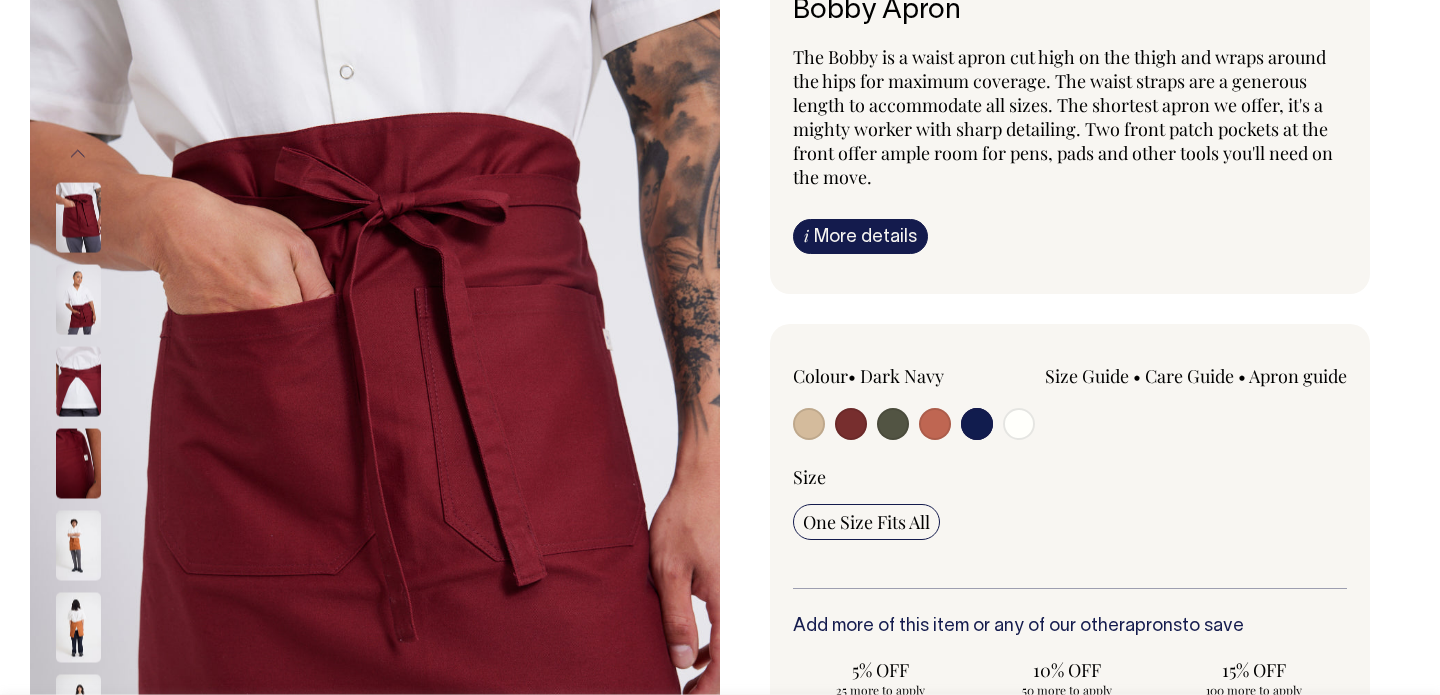 click on "One Size Fits All" at bounding box center (866, 522) 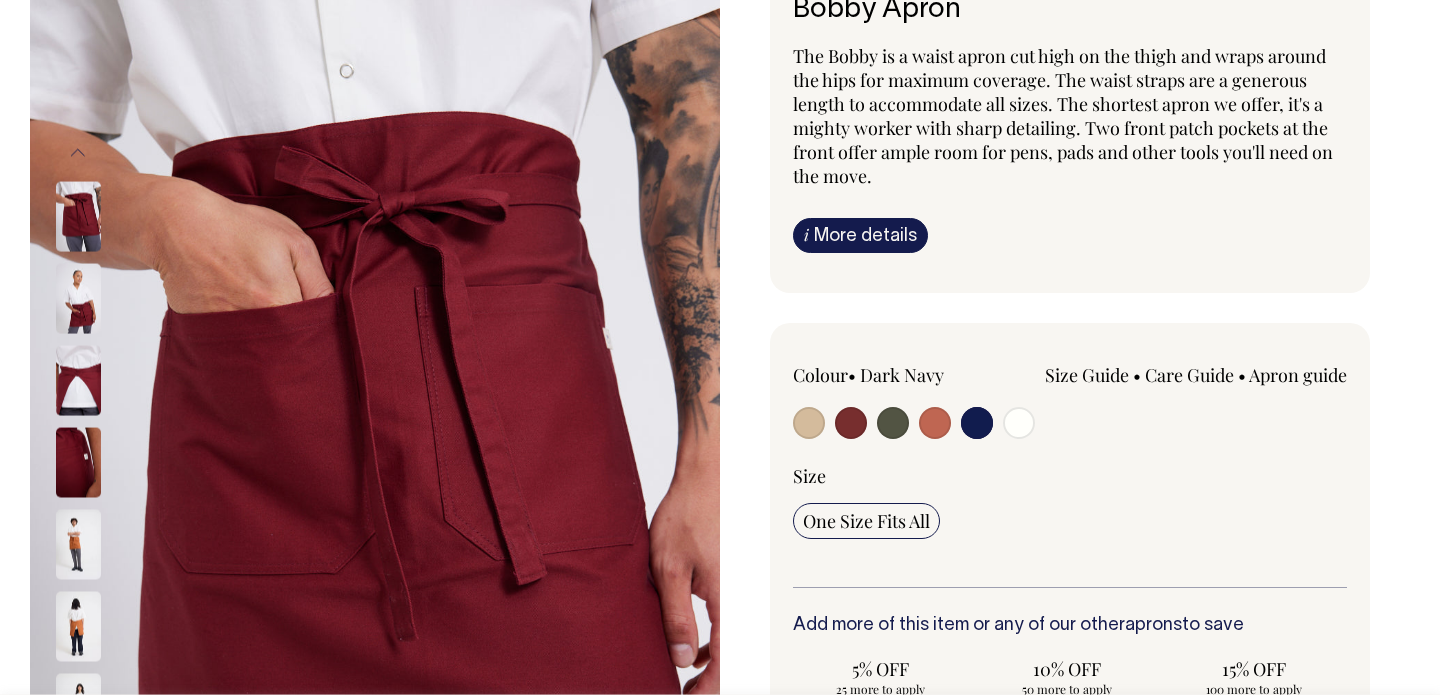 click on "Size Guide" at bounding box center [1087, 375] 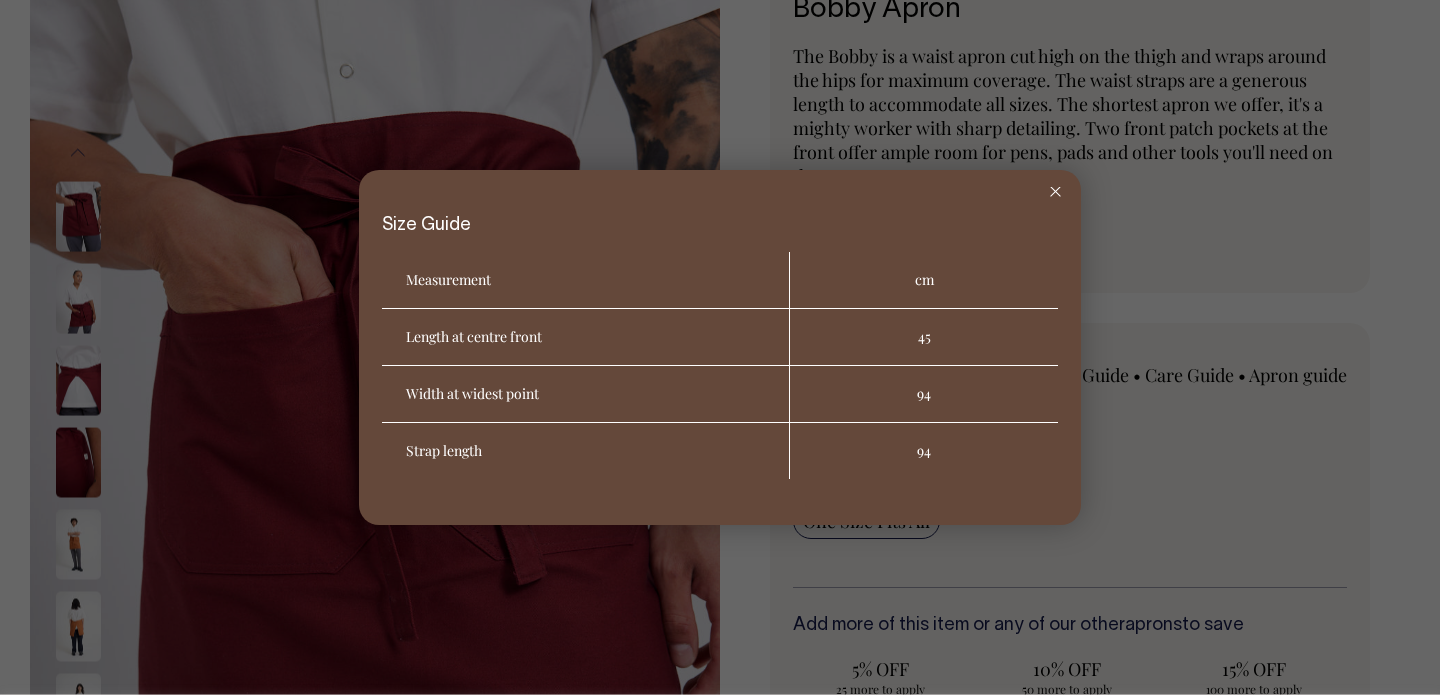 click at bounding box center [720, 347] 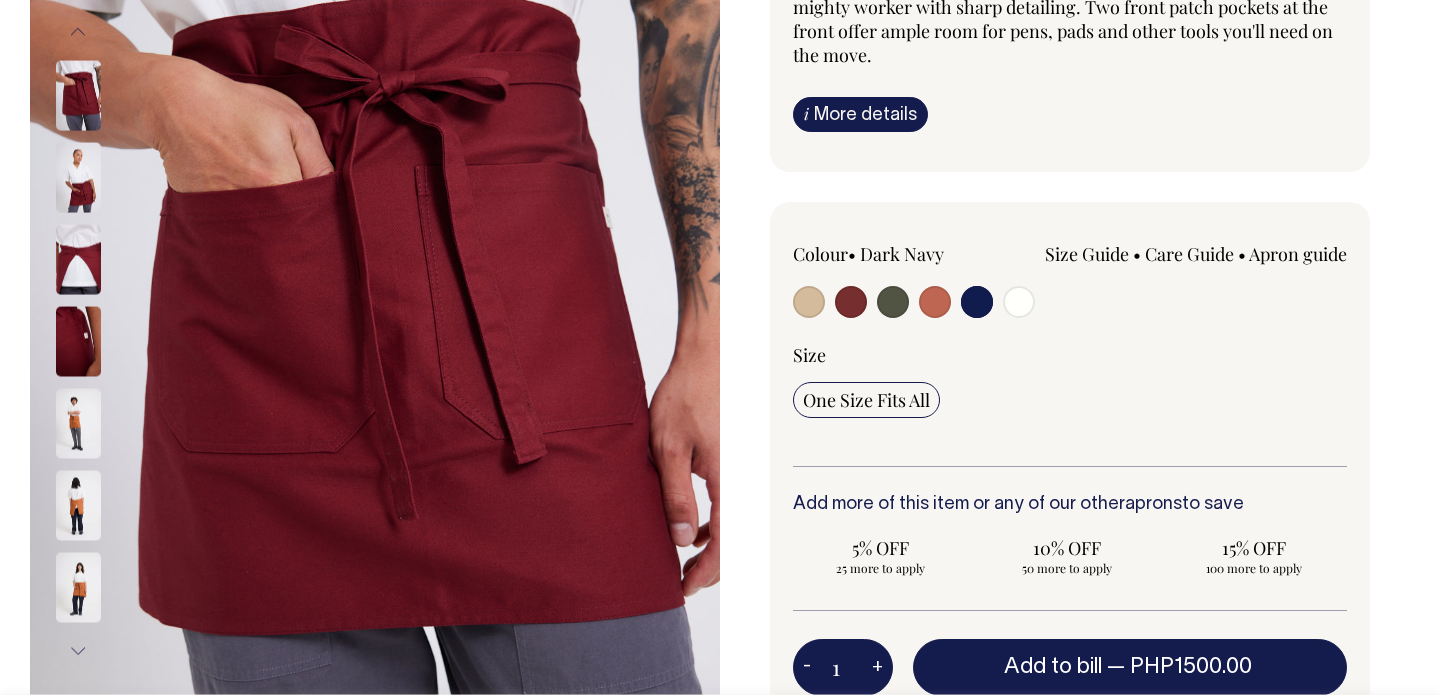 scroll, scrollTop: 282, scrollLeft: 0, axis: vertical 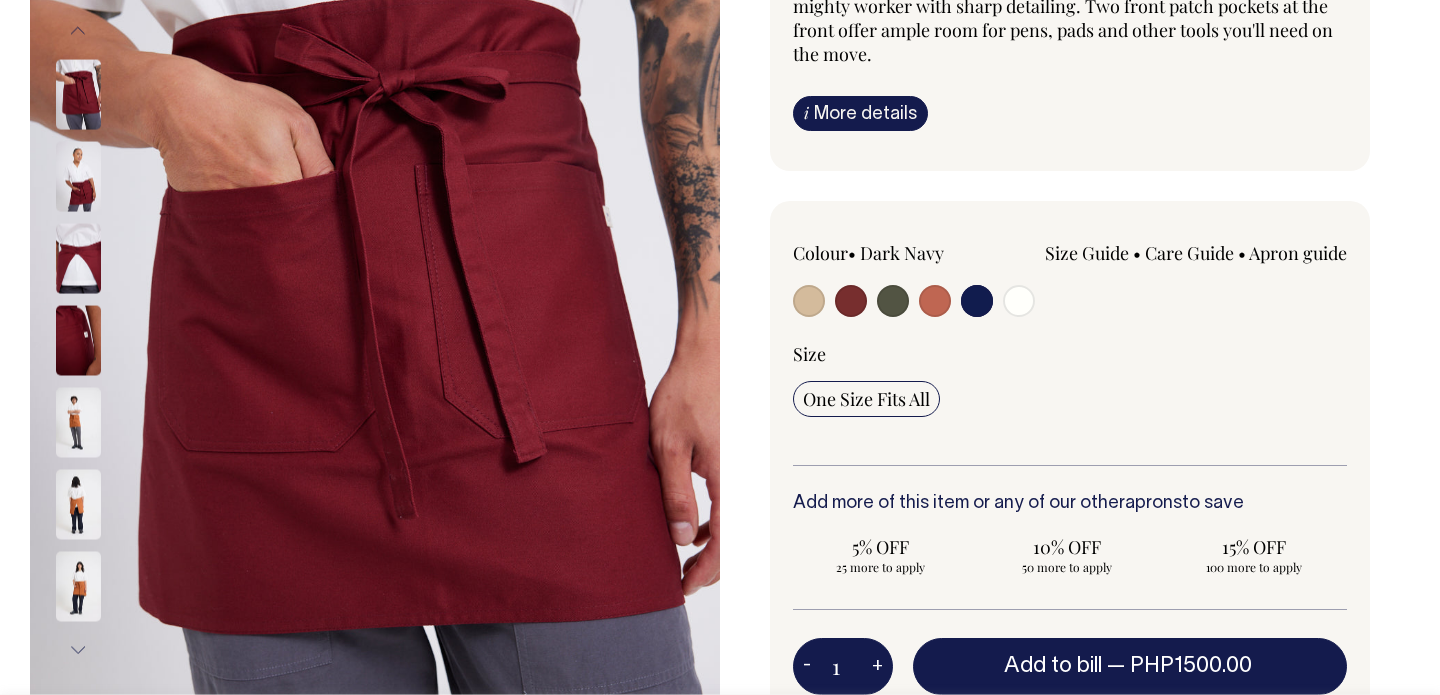 click on "Size Guide" at bounding box center (1087, 253) 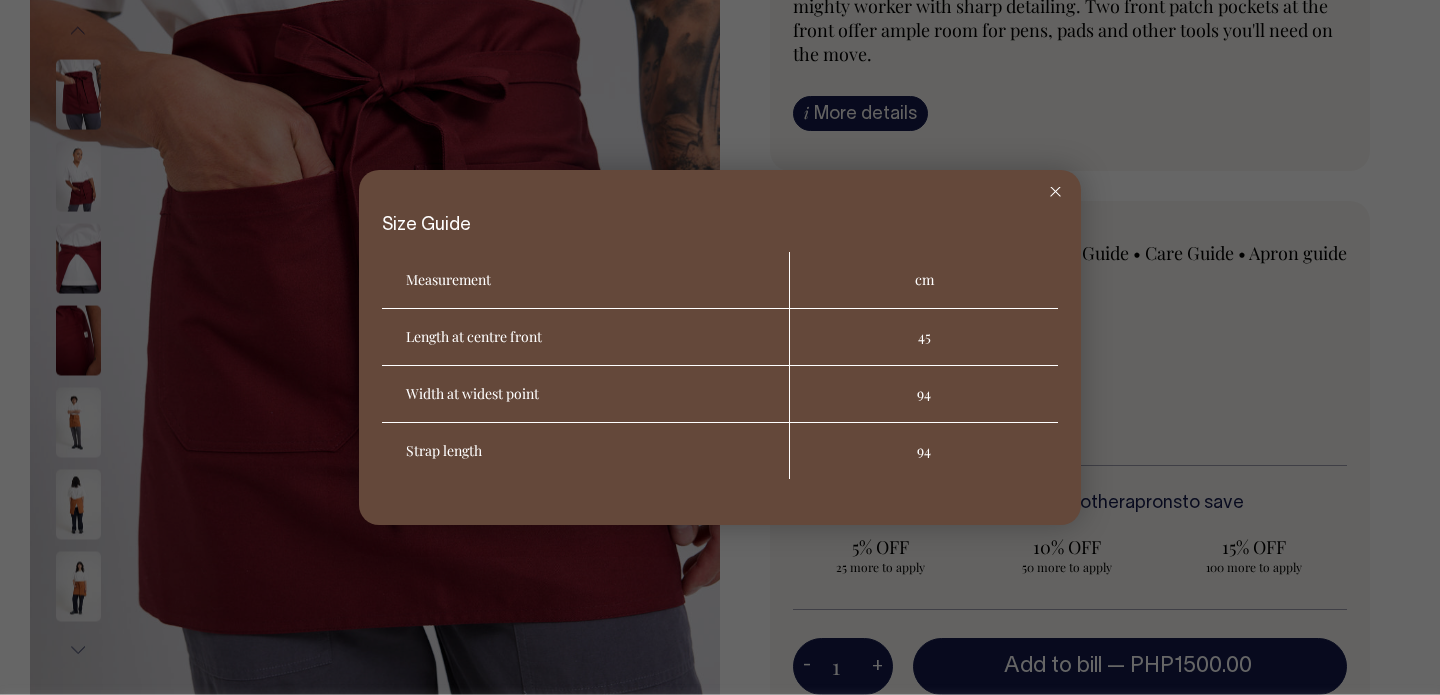 click at bounding box center (1055, 192) 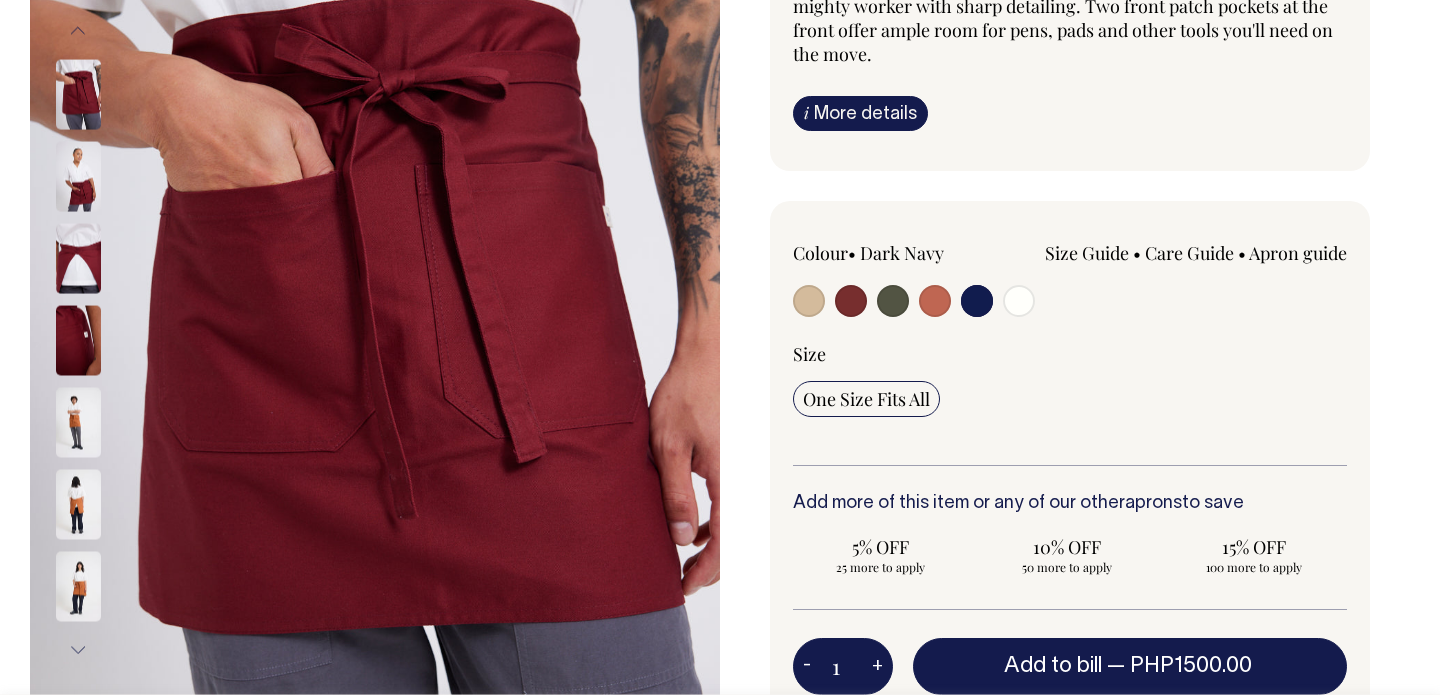 click at bounding box center [78, 422] 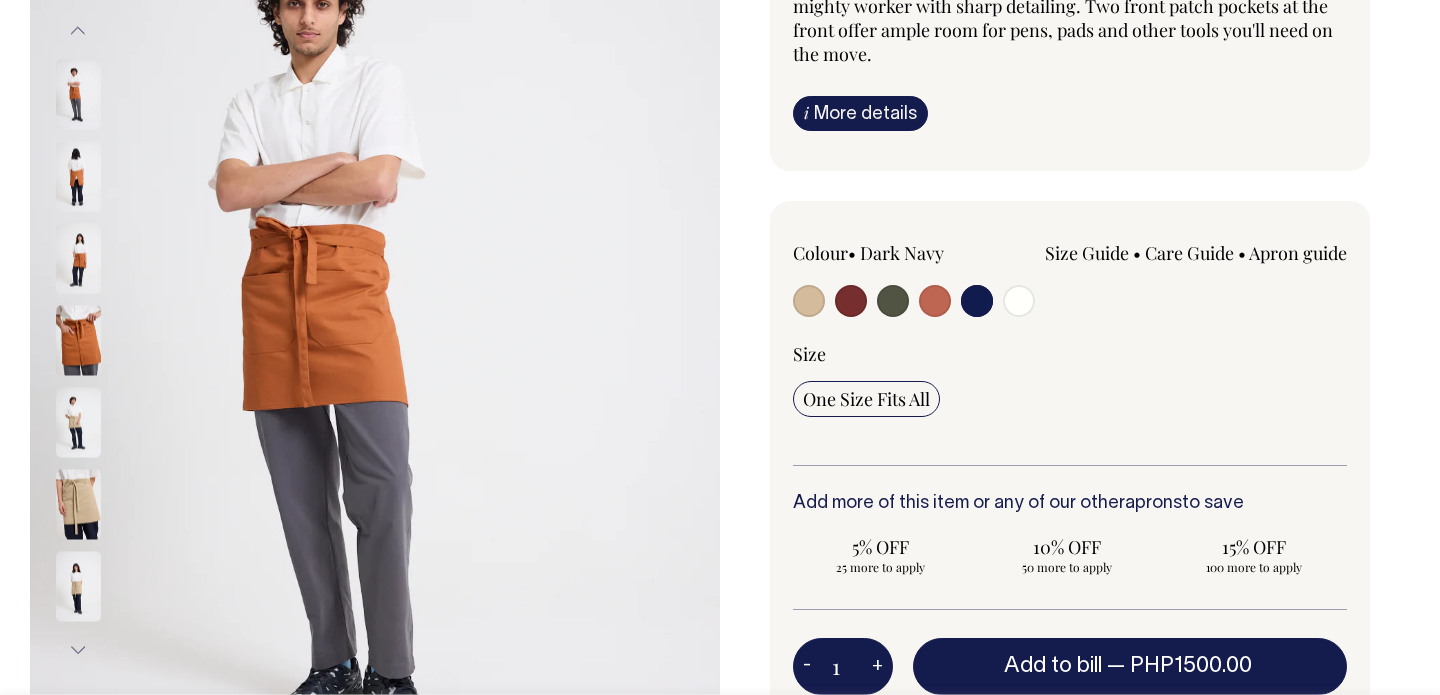 click at bounding box center [78, 340] 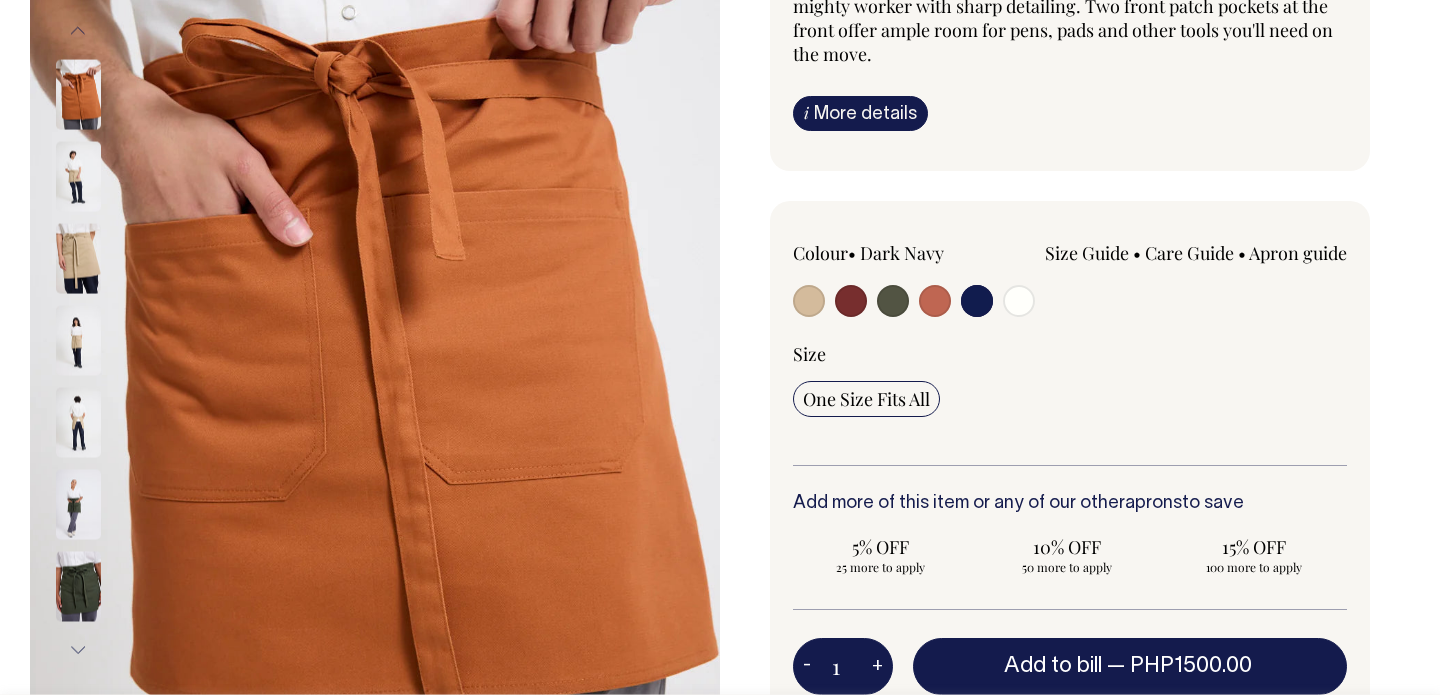 click at bounding box center (105, -152) 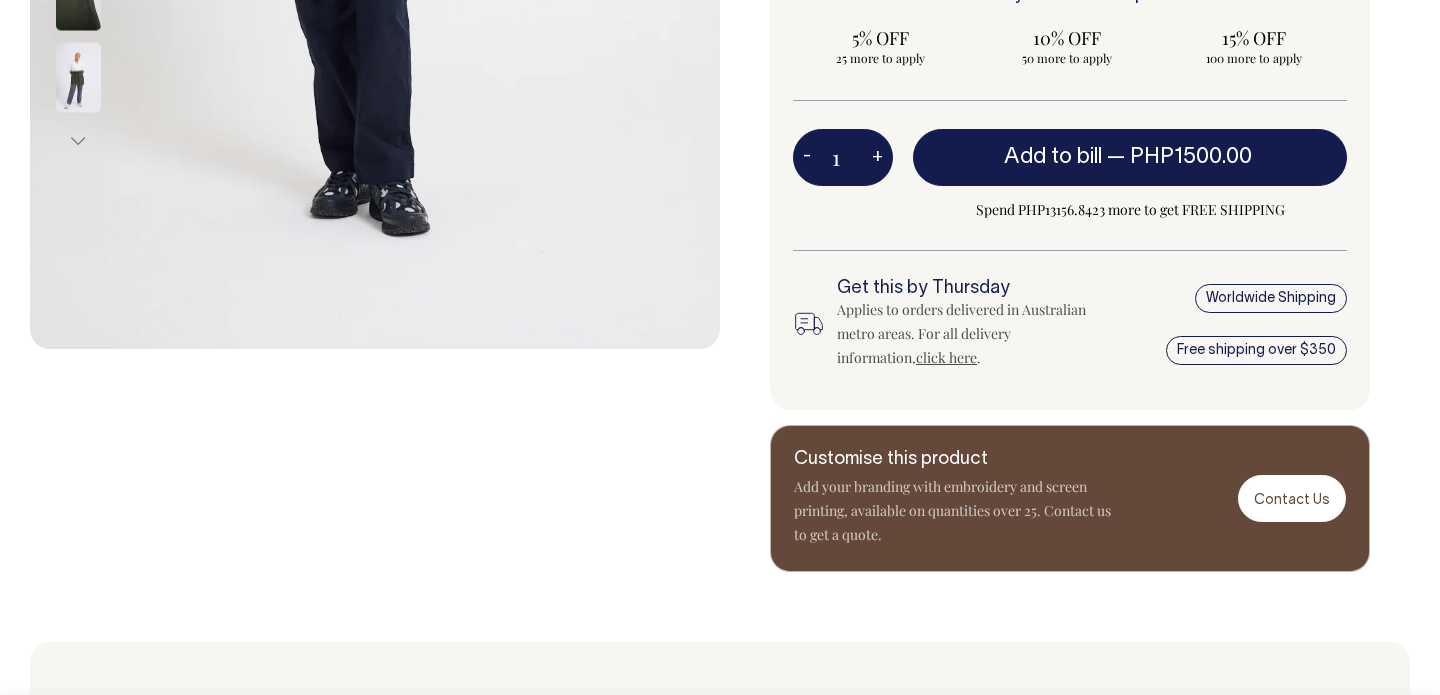 scroll, scrollTop: 791, scrollLeft: 0, axis: vertical 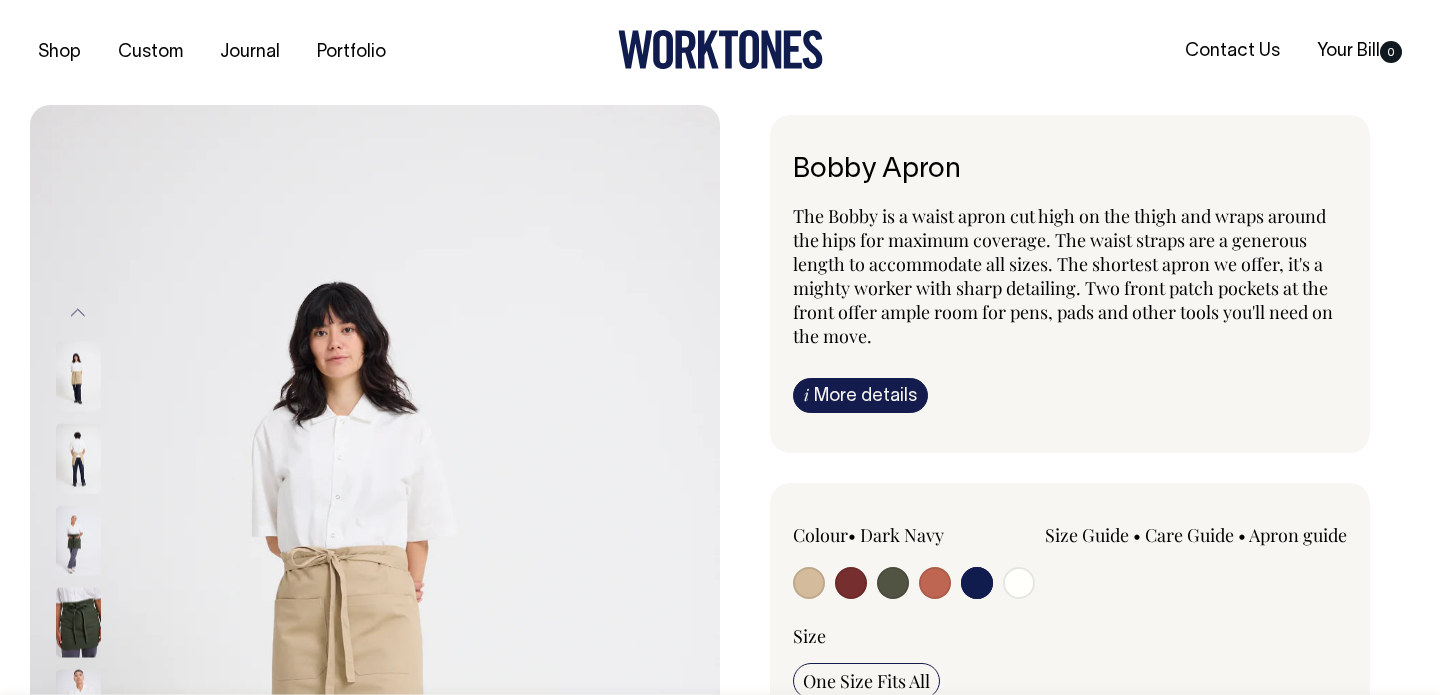 click on "i More details" at bounding box center [860, 395] 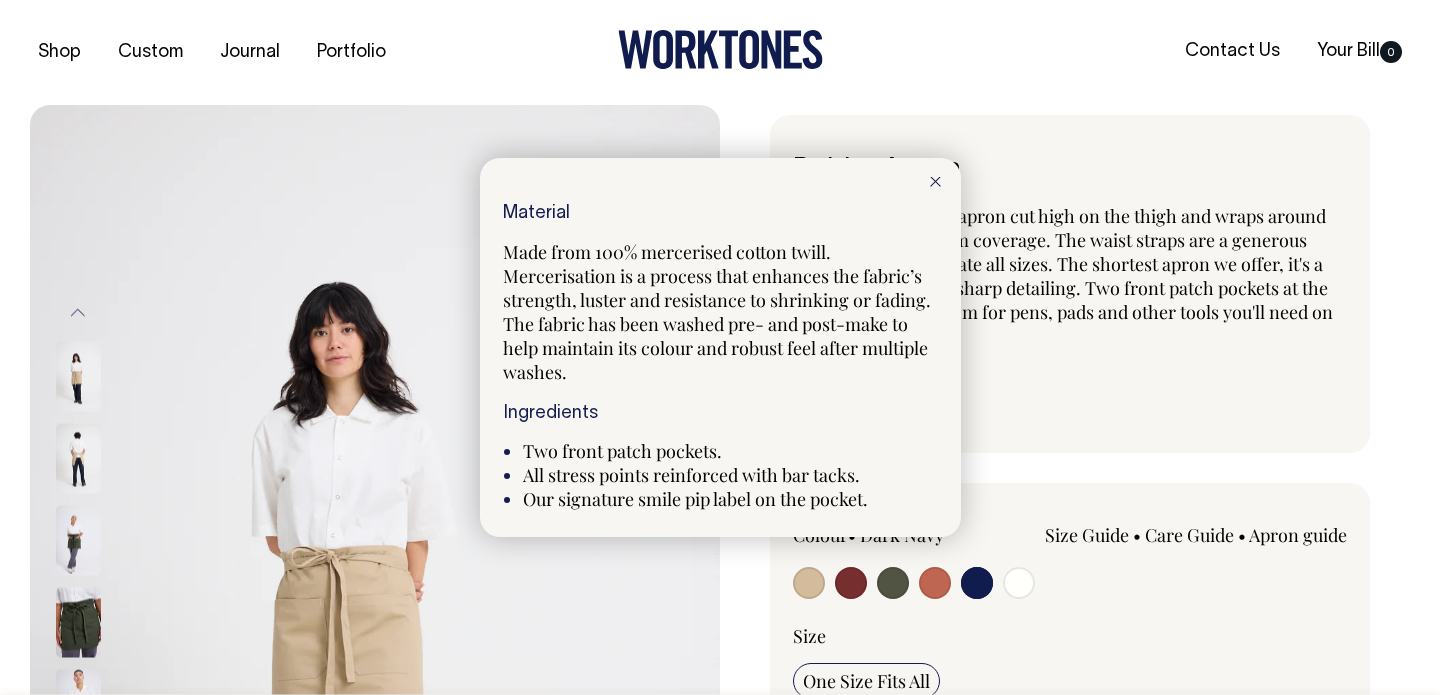 click at bounding box center [720, 347] 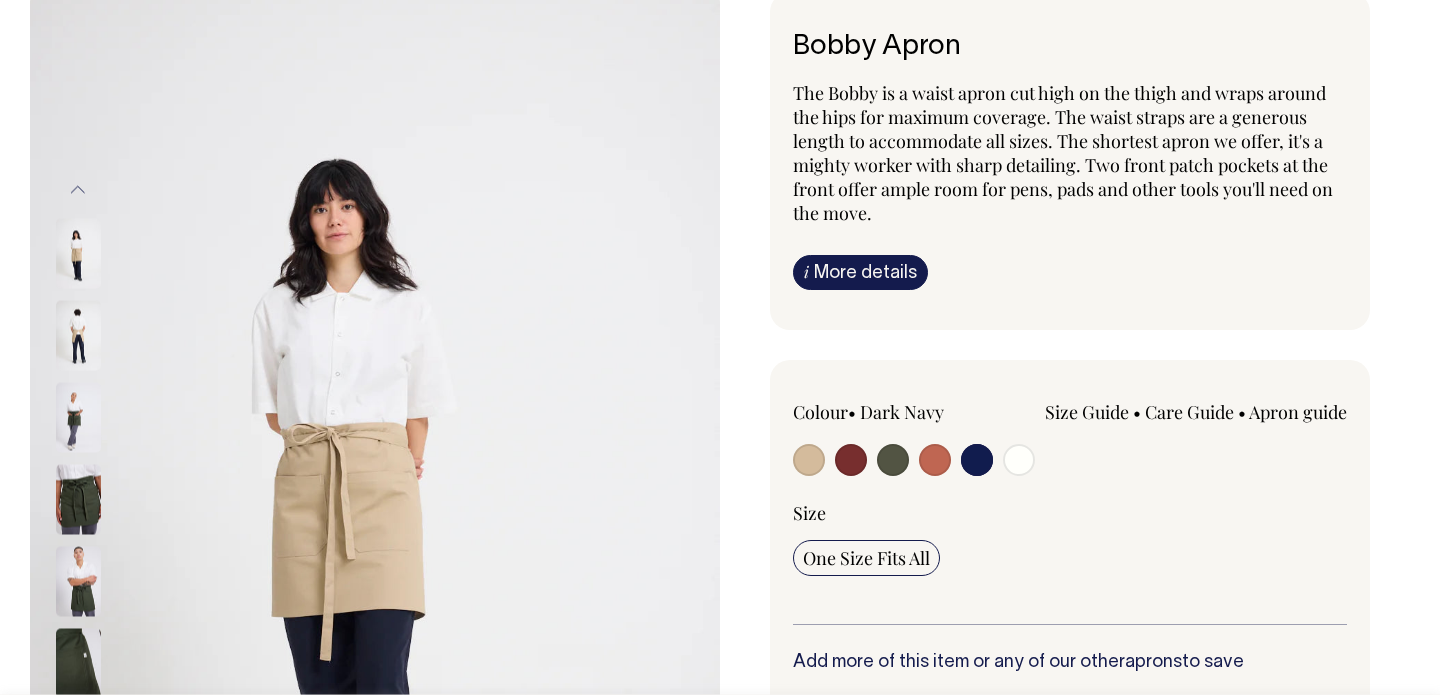 scroll, scrollTop: 124, scrollLeft: 0, axis: vertical 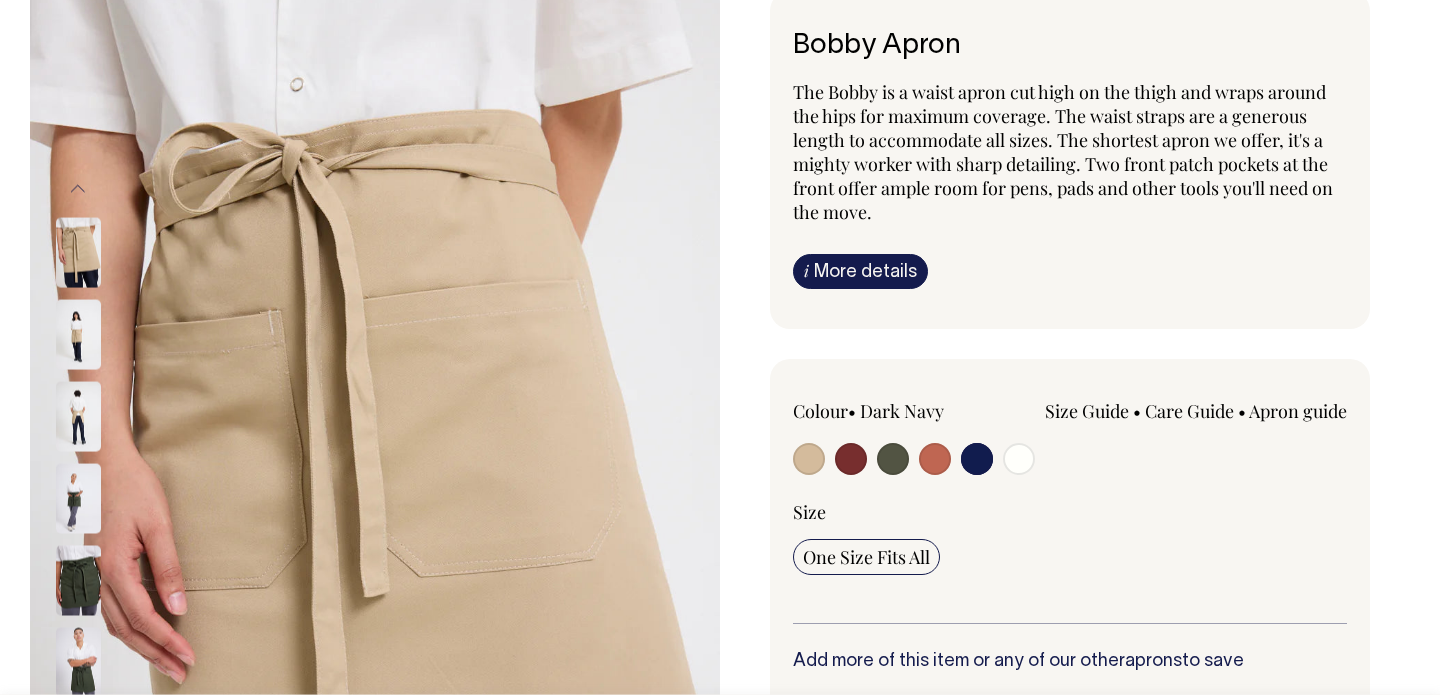 click at bounding box center (78, 252) 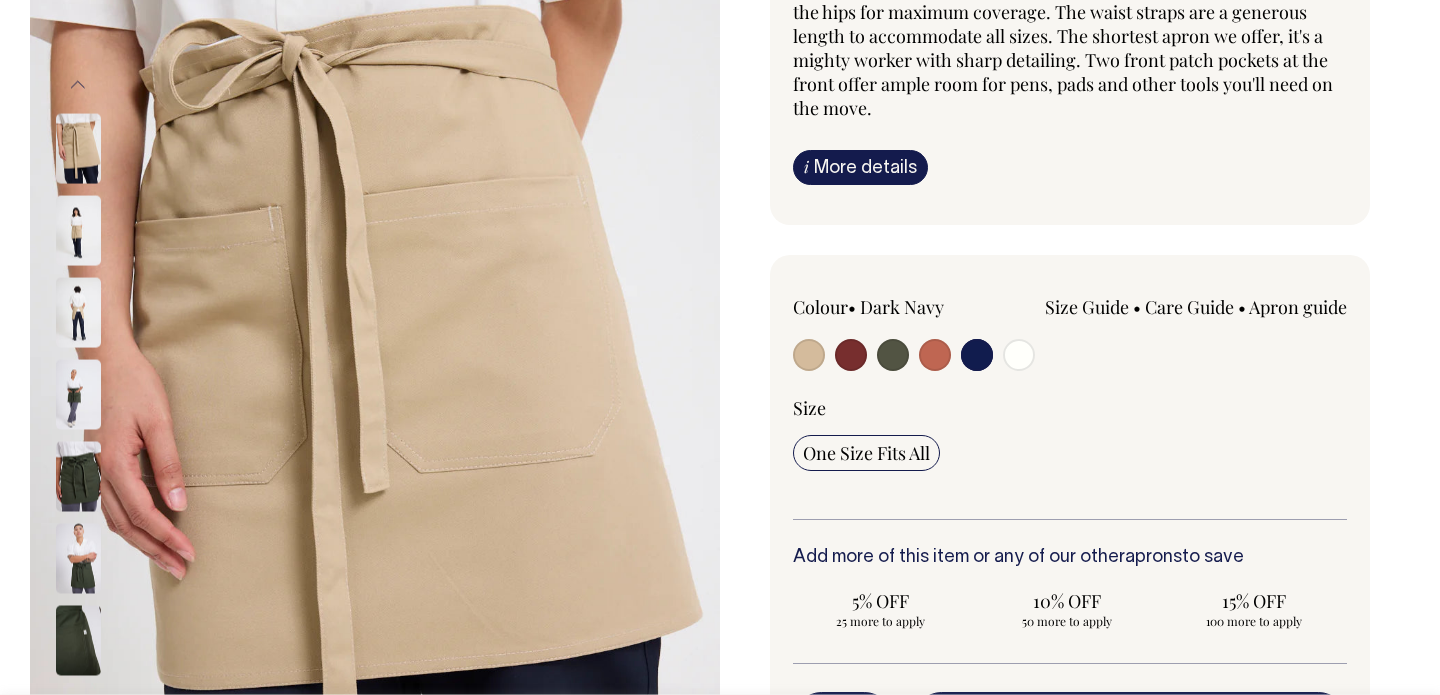 scroll, scrollTop: 228, scrollLeft: 0, axis: vertical 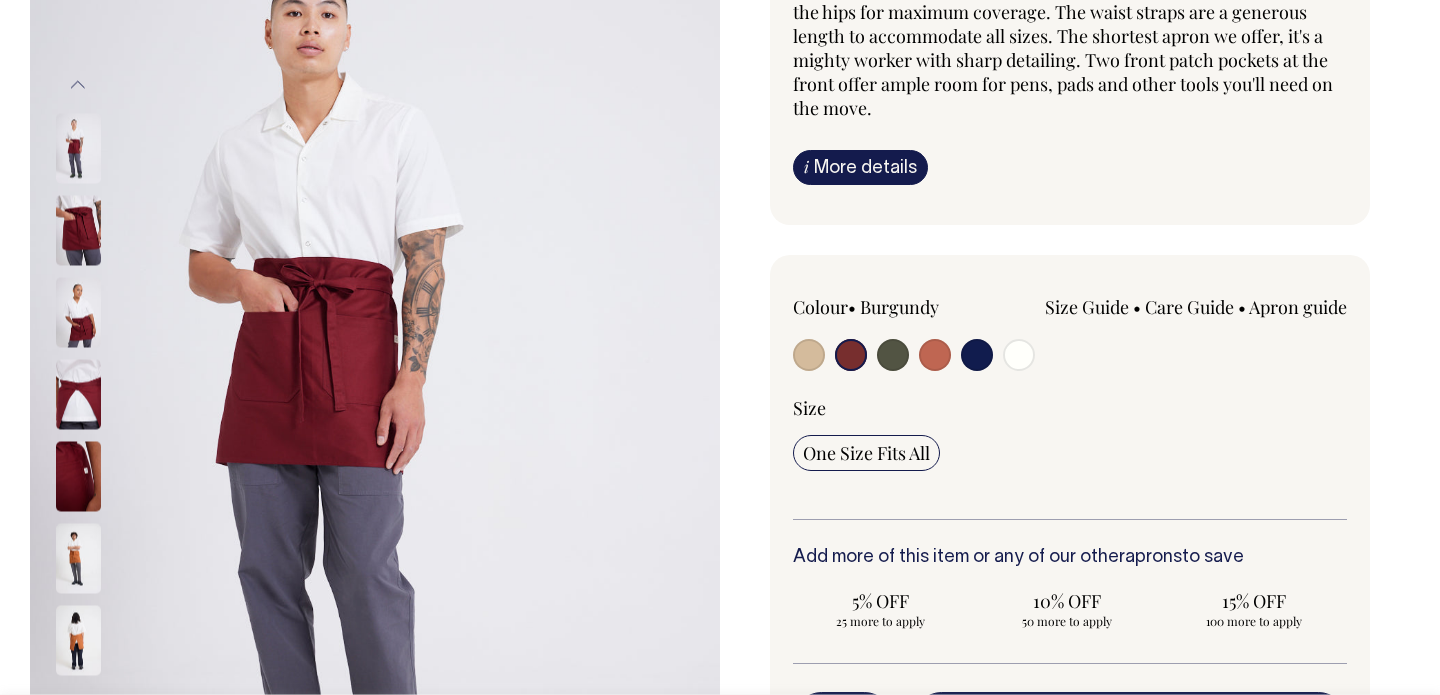click at bounding box center (78, 230) 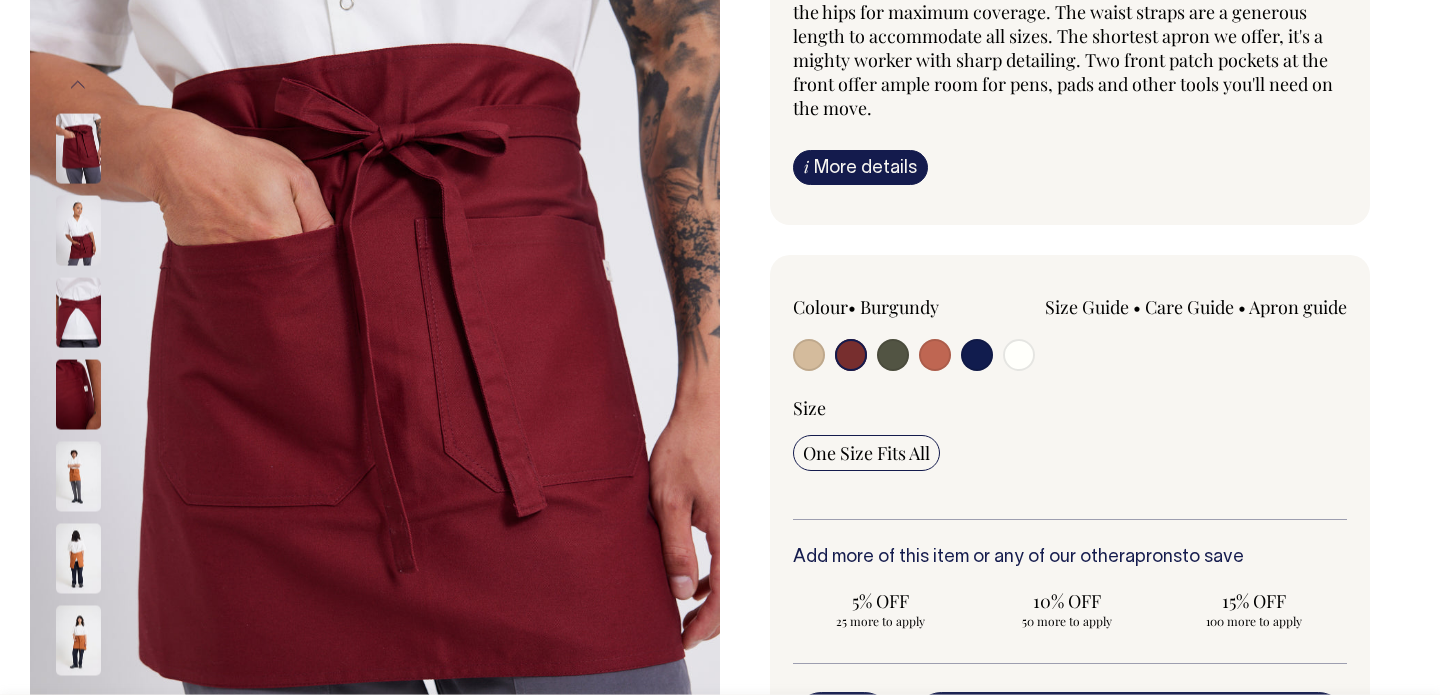 click at bounding box center [78, 312] 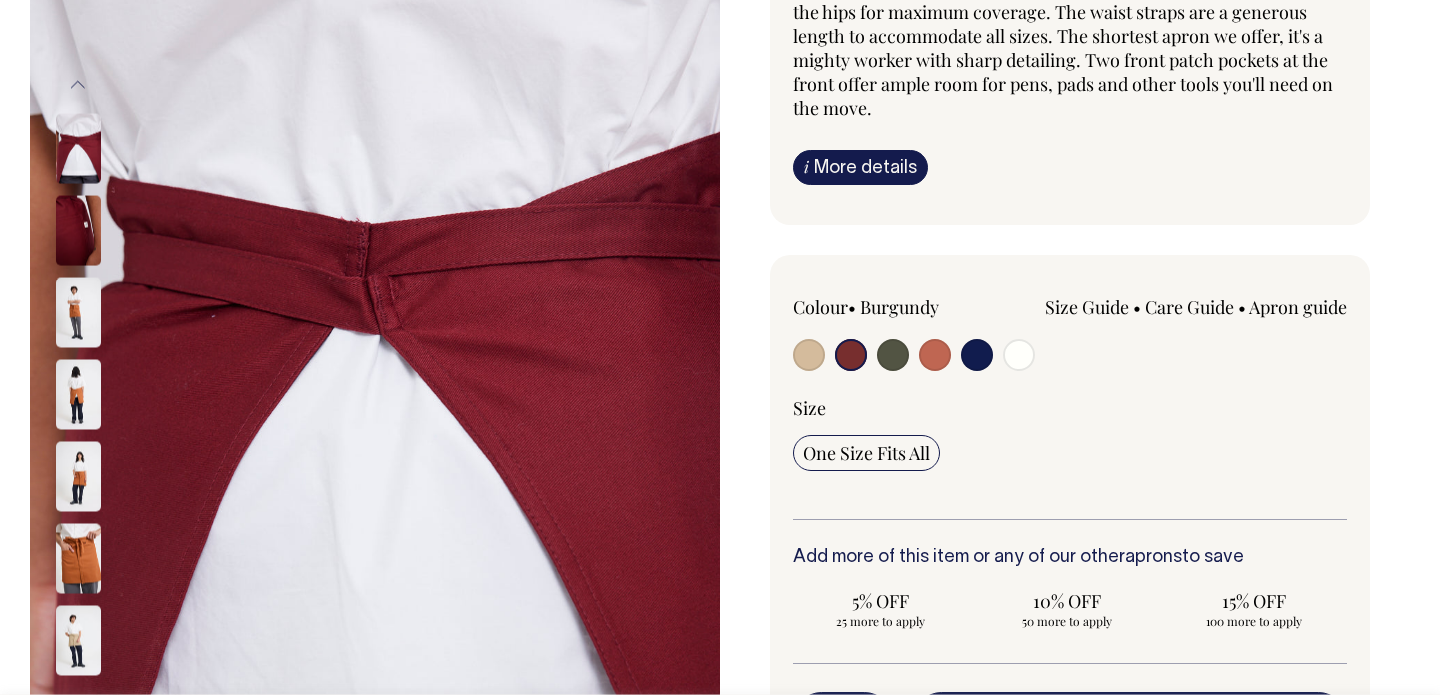 click at bounding box center [78, 394] 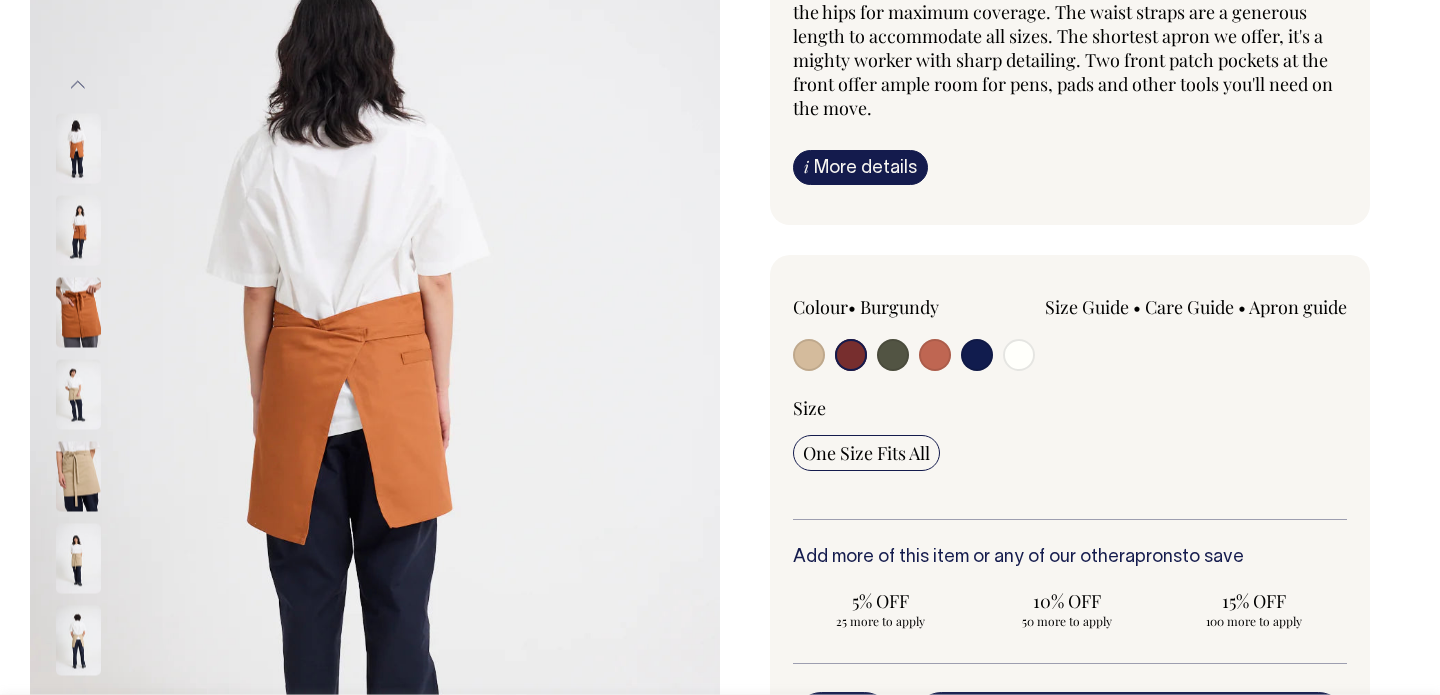 click at bounding box center [78, 148] 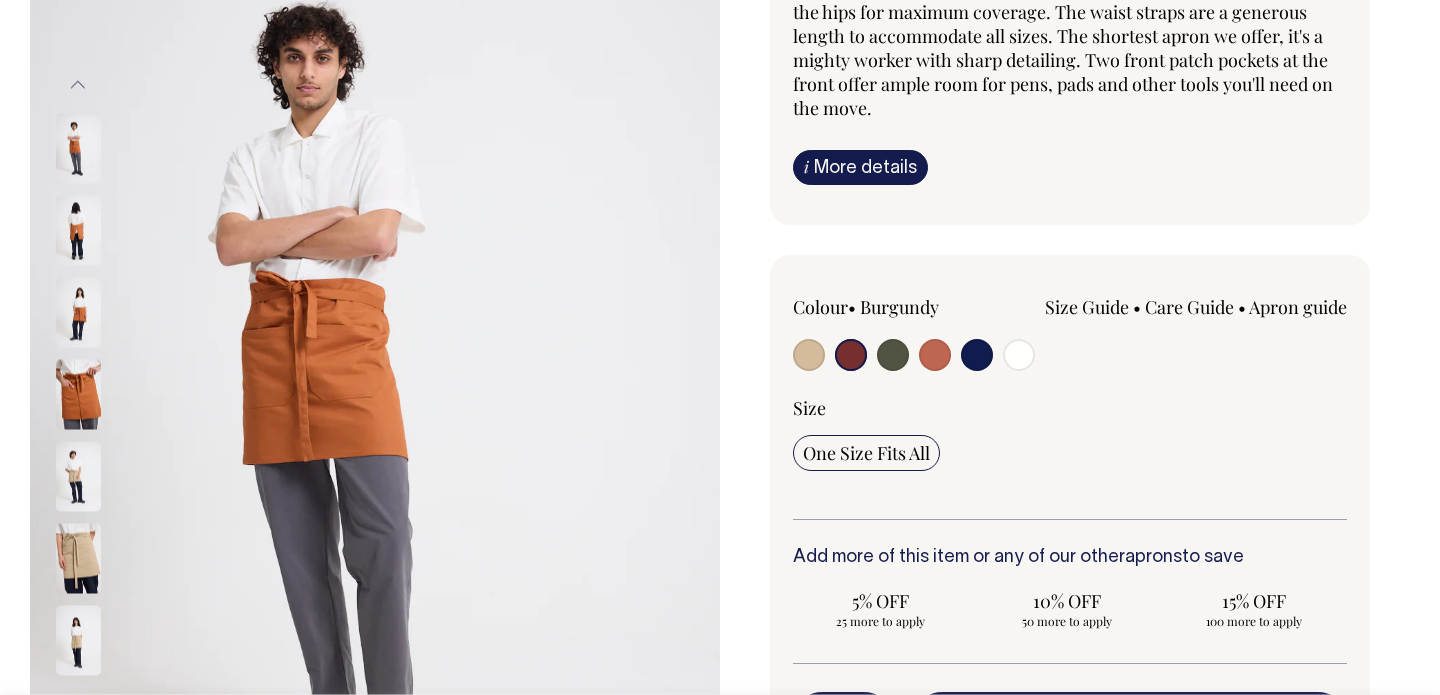 click on "Previous" at bounding box center (78, 85) 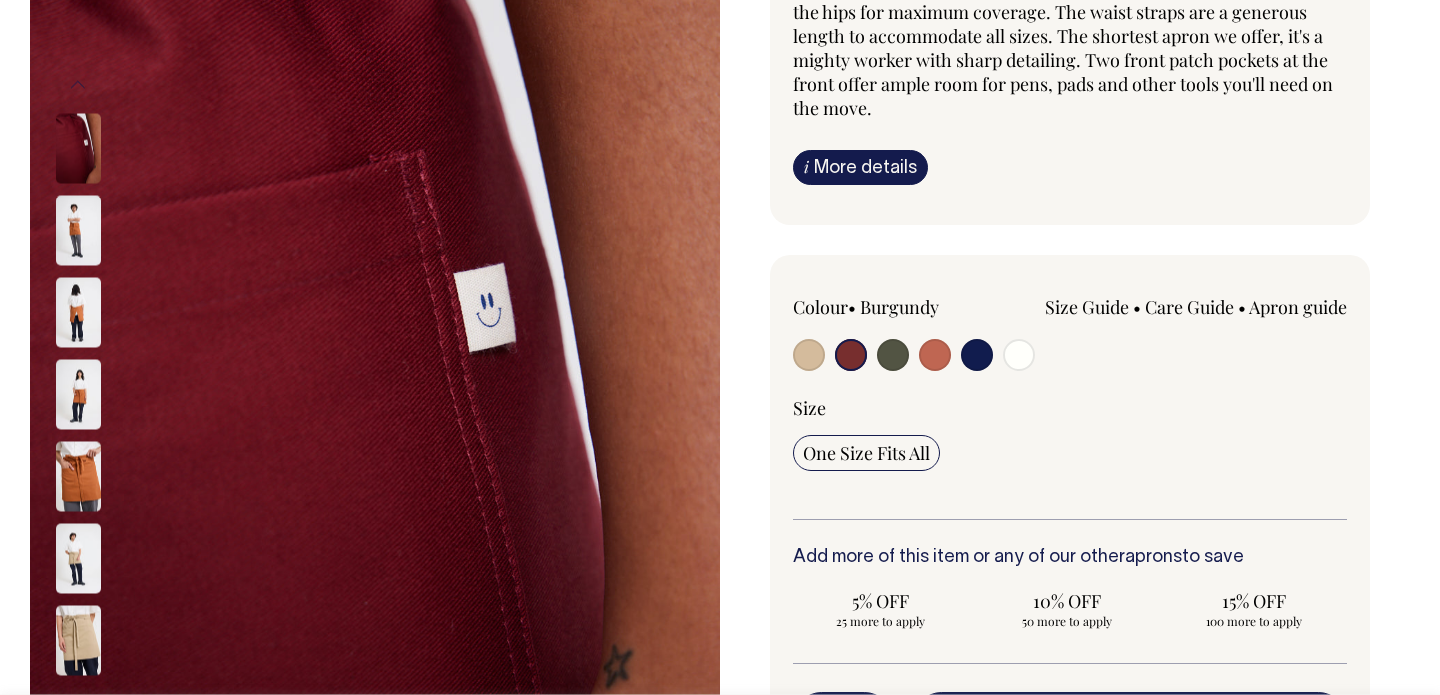 click at bounding box center (78, 148) 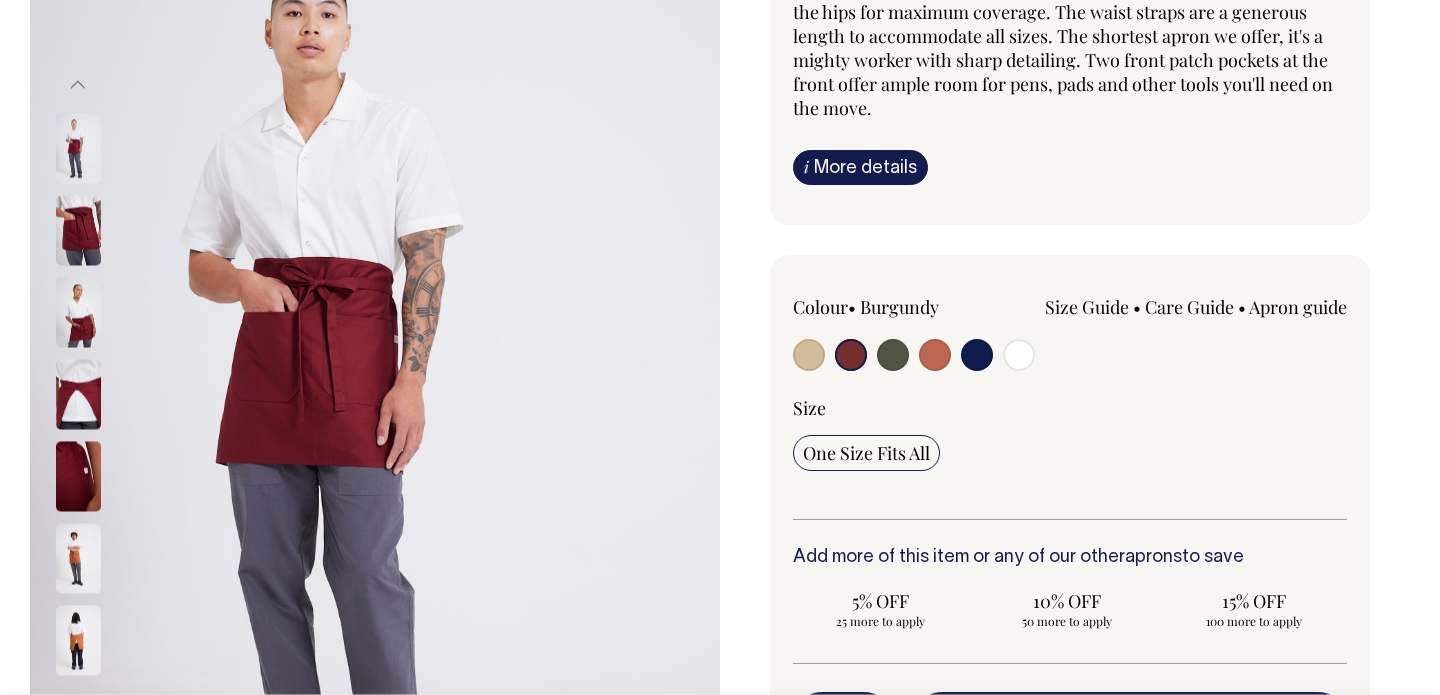 click at bounding box center [78, 148] 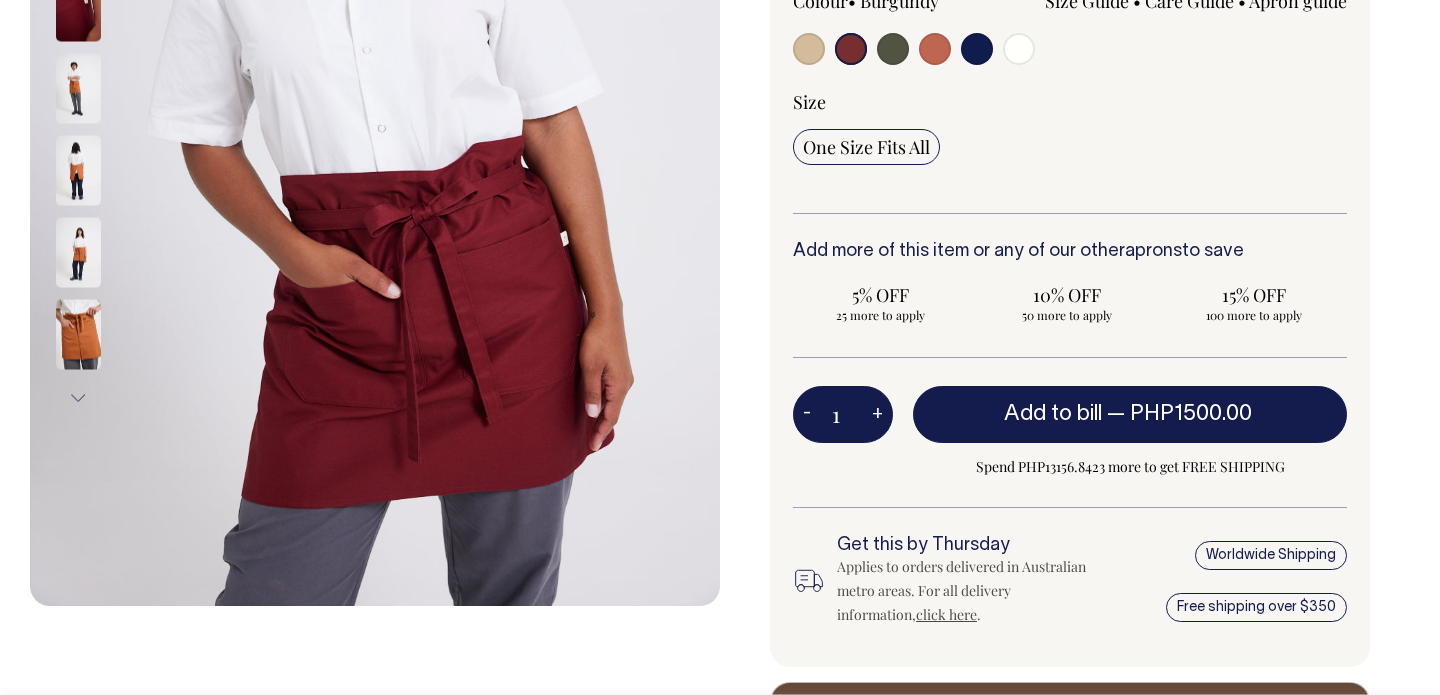 scroll, scrollTop: 534, scrollLeft: 0, axis: vertical 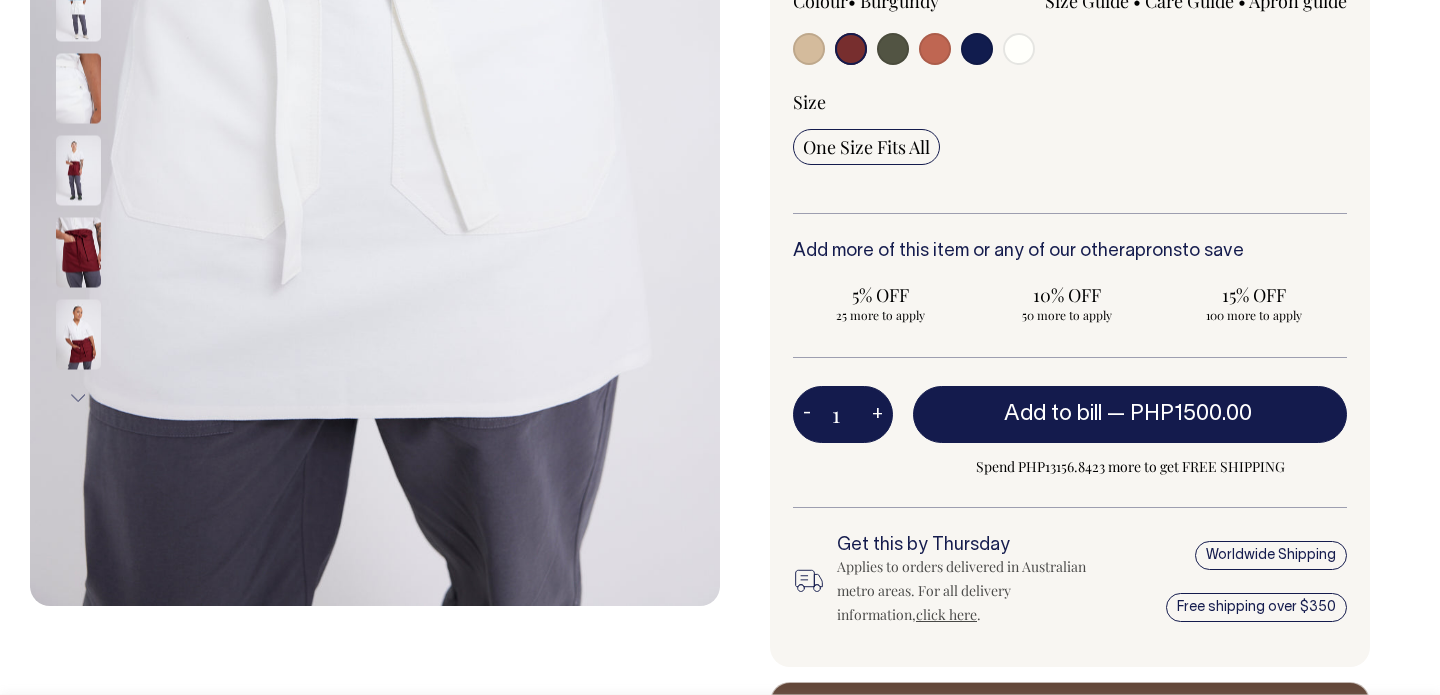 click at bounding box center (78, 170) 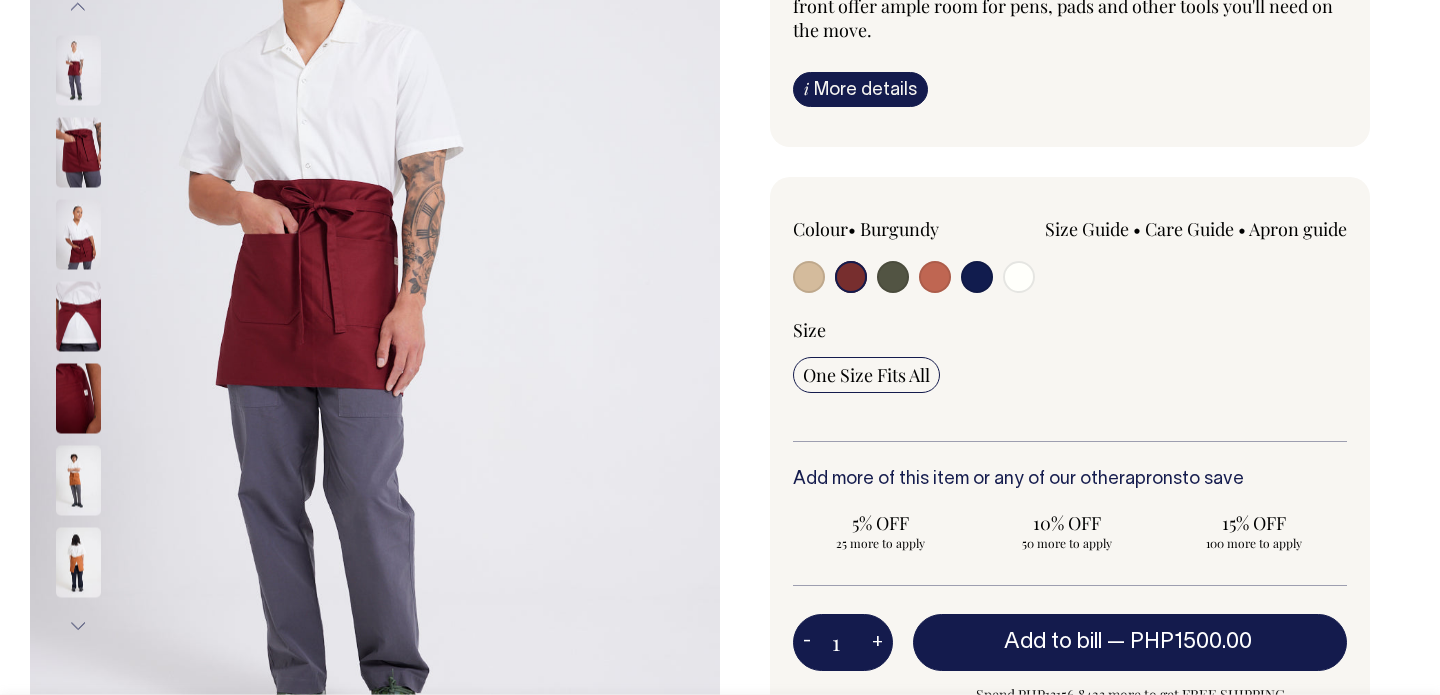 scroll, scrollTop: 306, scrollLeft: 0, axis: vertical 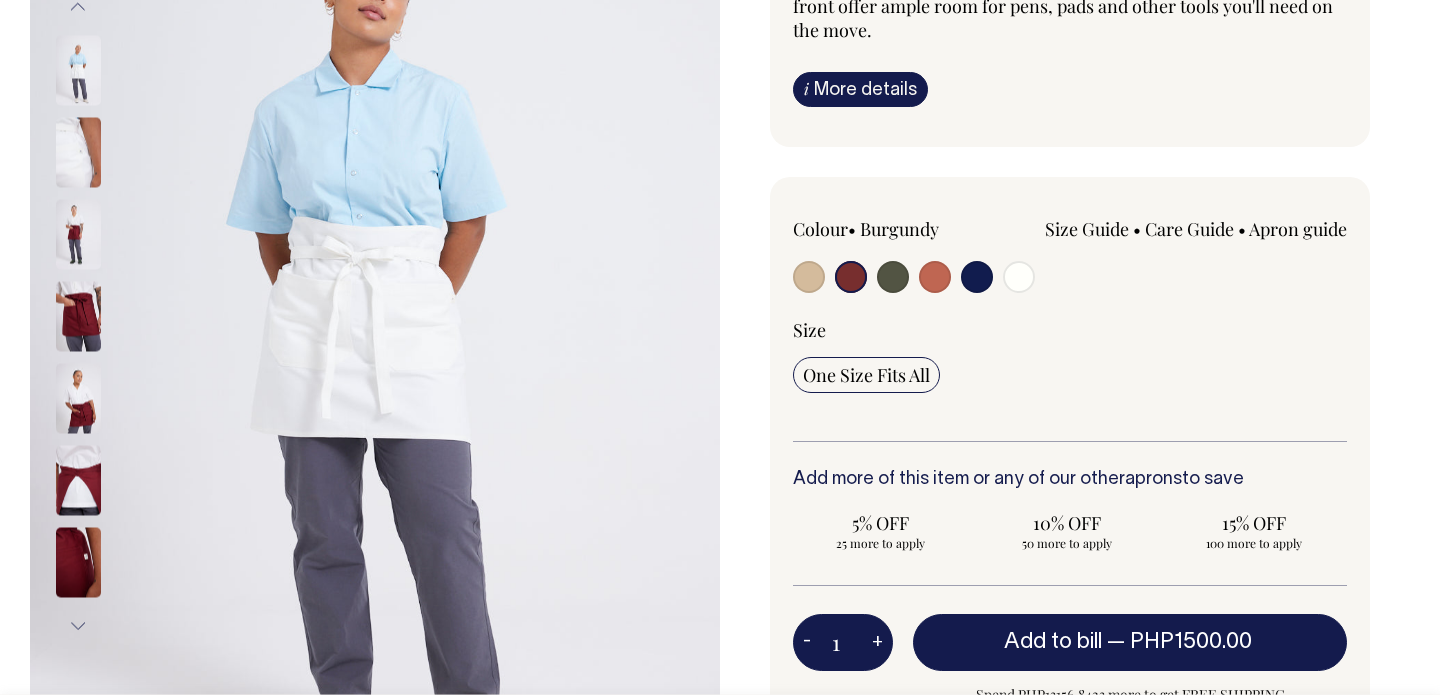 click on "Previous" at bounding box center [78, 7] 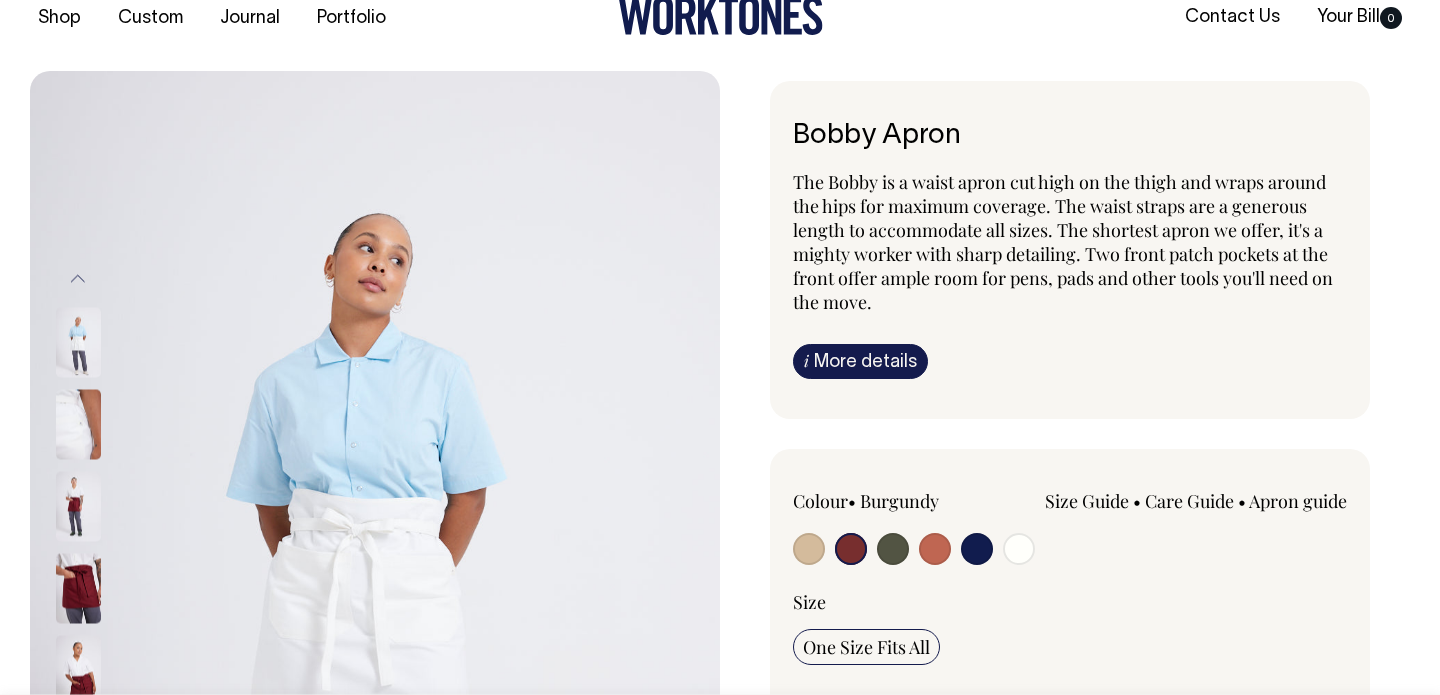 scroll, scrollTop: 34, scrollLeft: 0, axis: vertical 